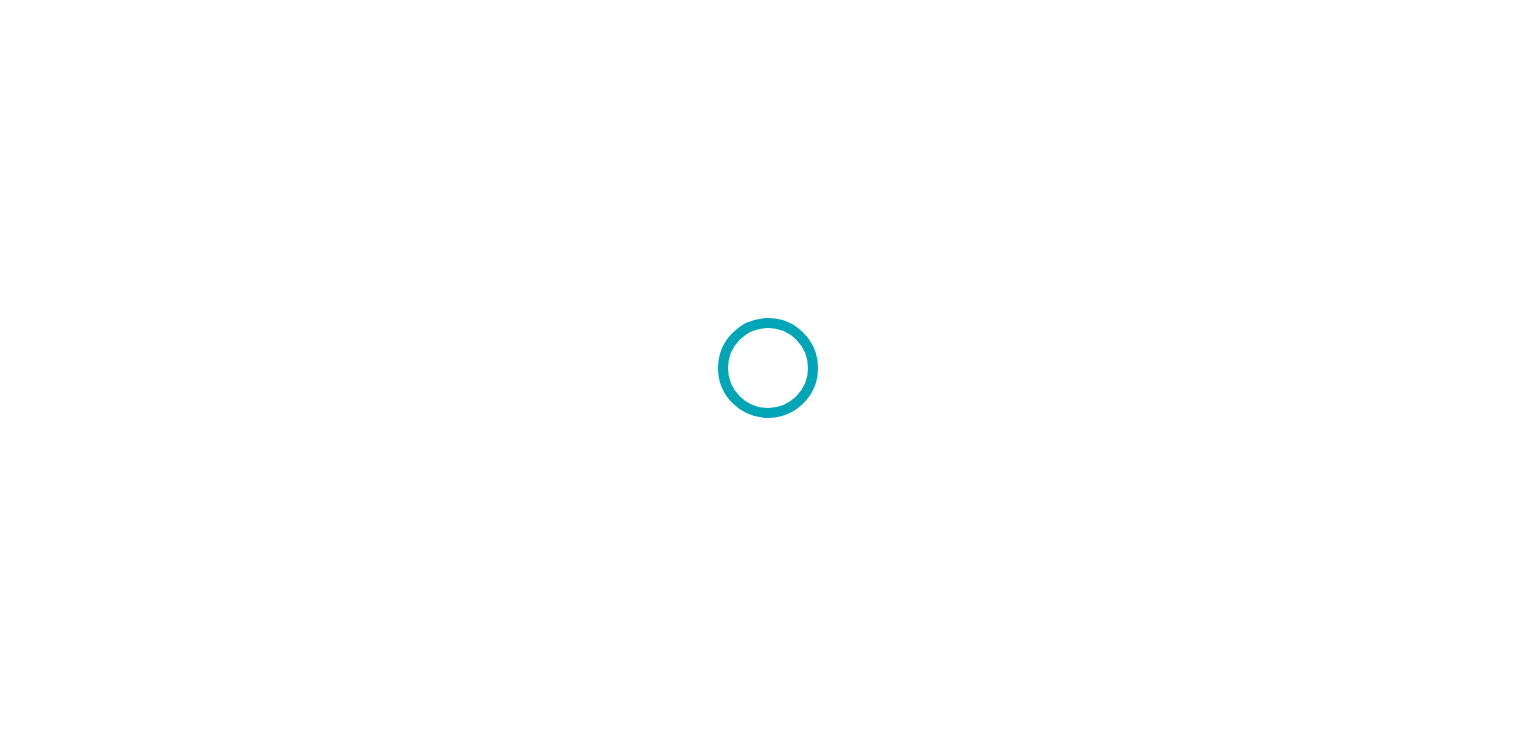 scroll, scrollTop: 0, scrollLeft: 0, axis: both 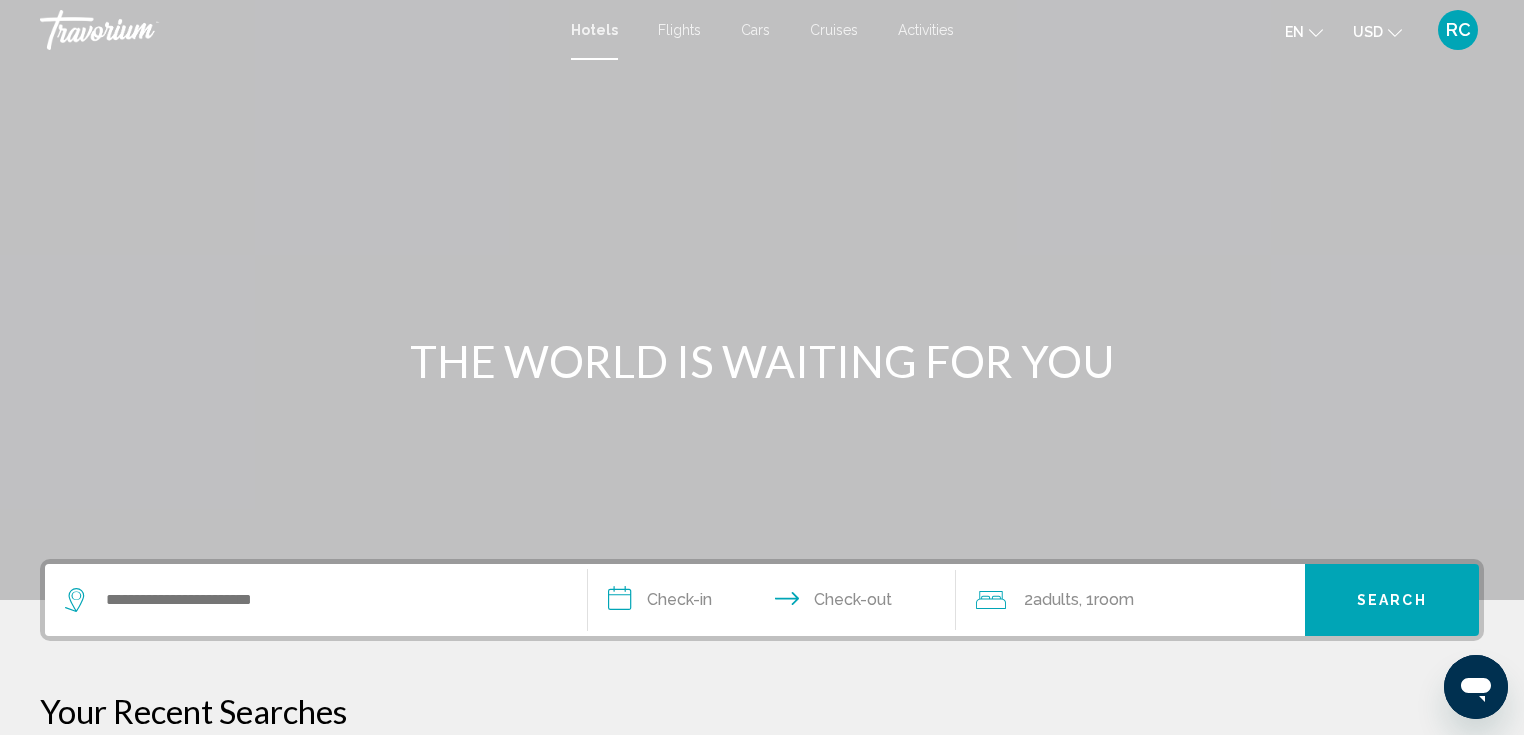 click on "Cars" at bounding box center (755, 30) 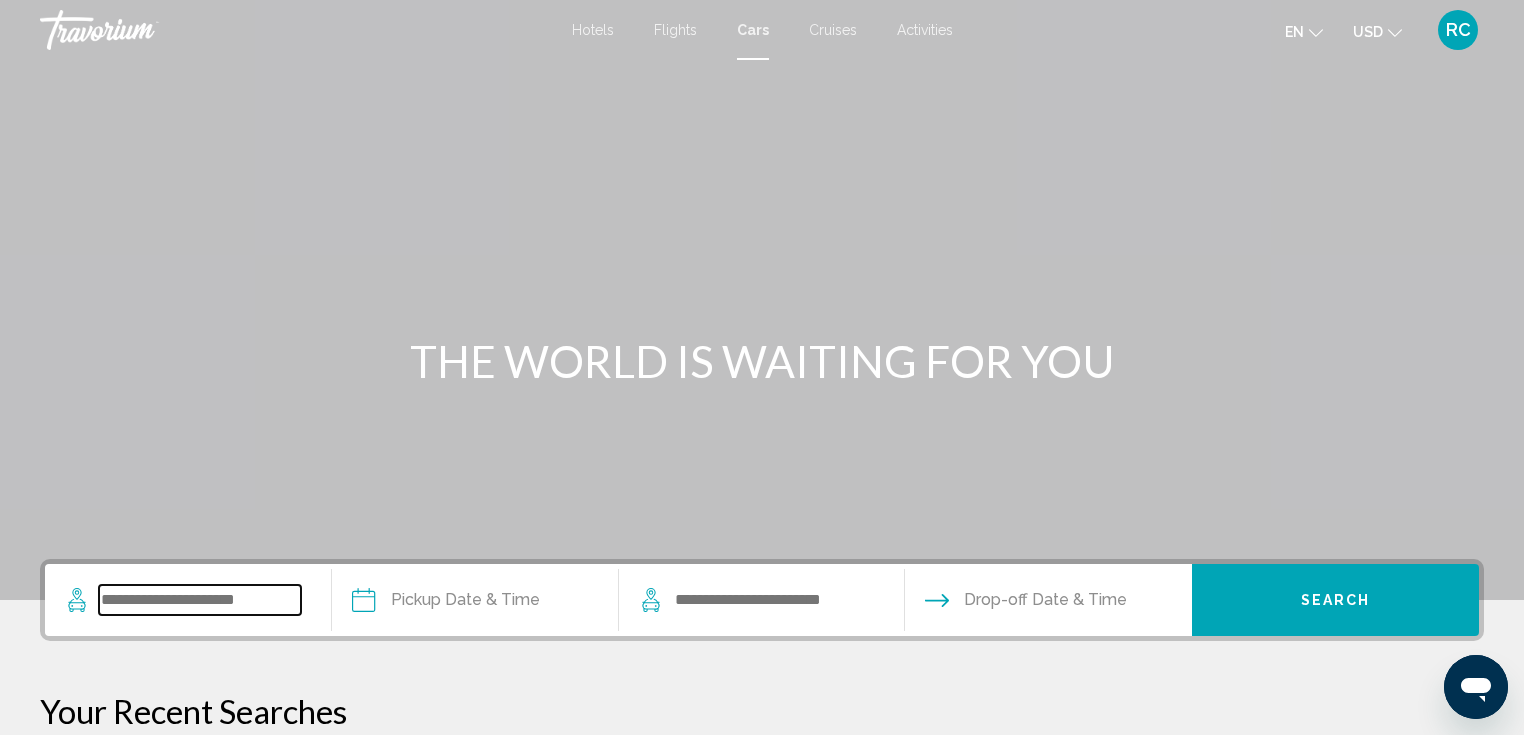 click at bounding box center (200, 600) 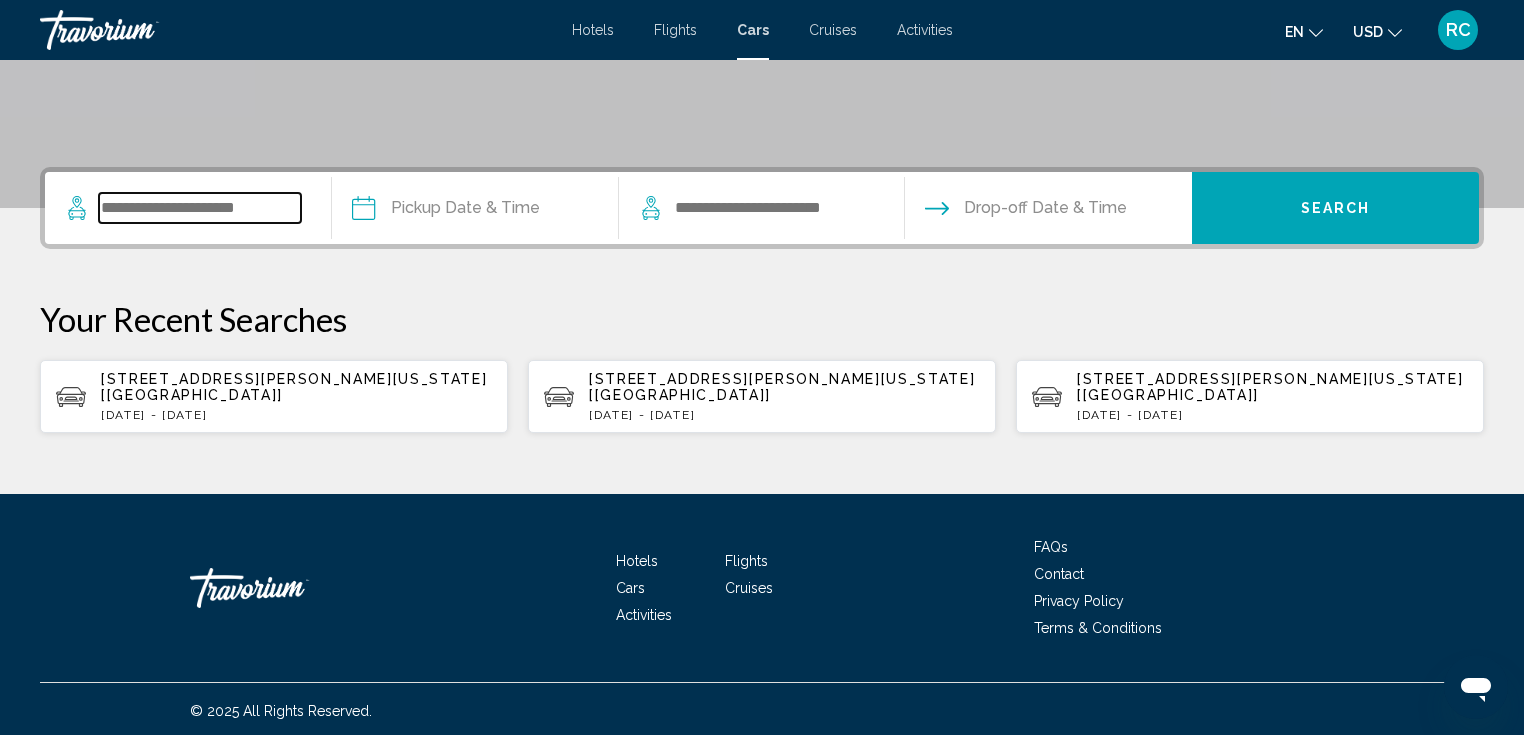 scroll, scrollTop: 395, scrollLeft: 0, axis: vertical 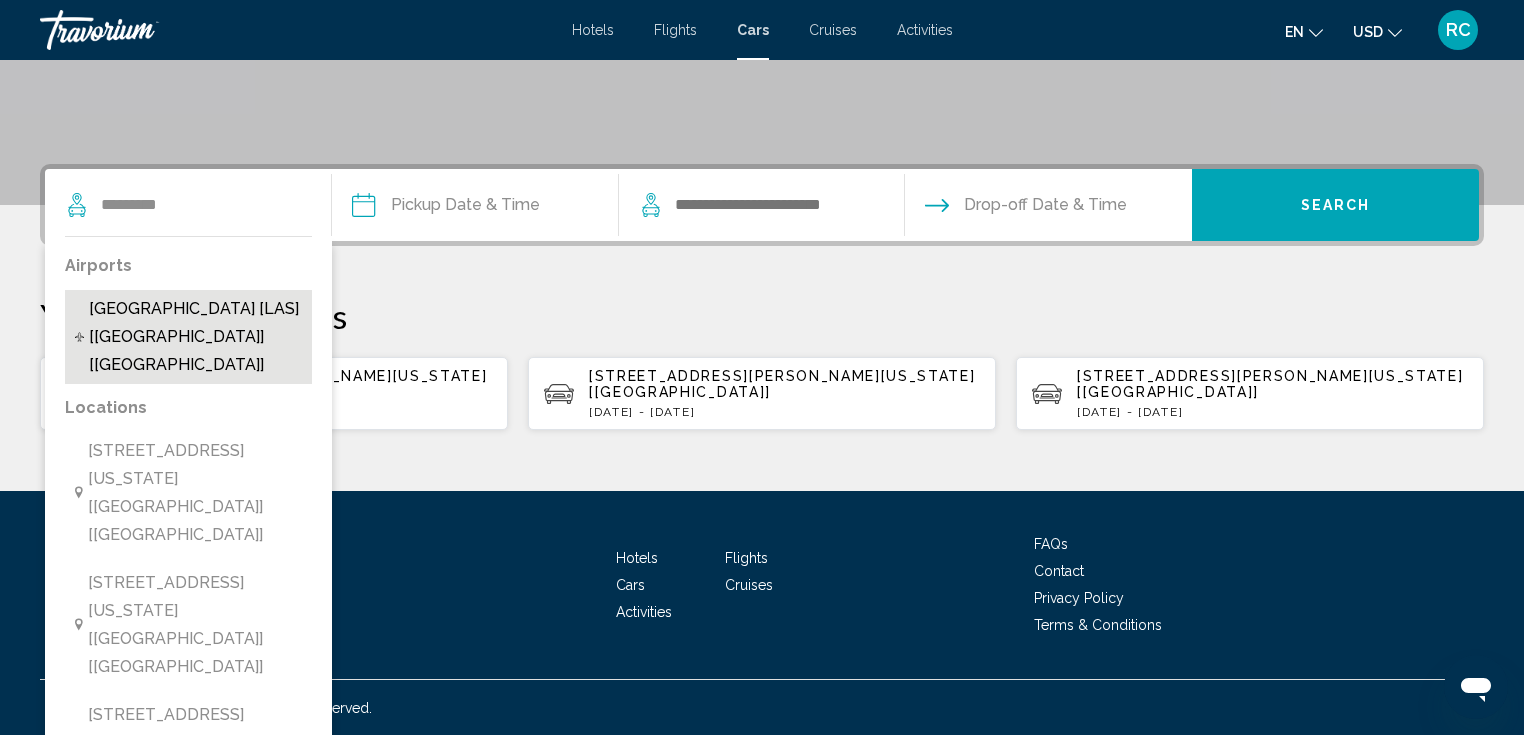 click on "[GEOGRAPHIC_DATA] [LAS] [[GEOGRAPHIC_DATA]] [[GEOGRAPHIC_DATA]]" at bounding box center (195, 337) 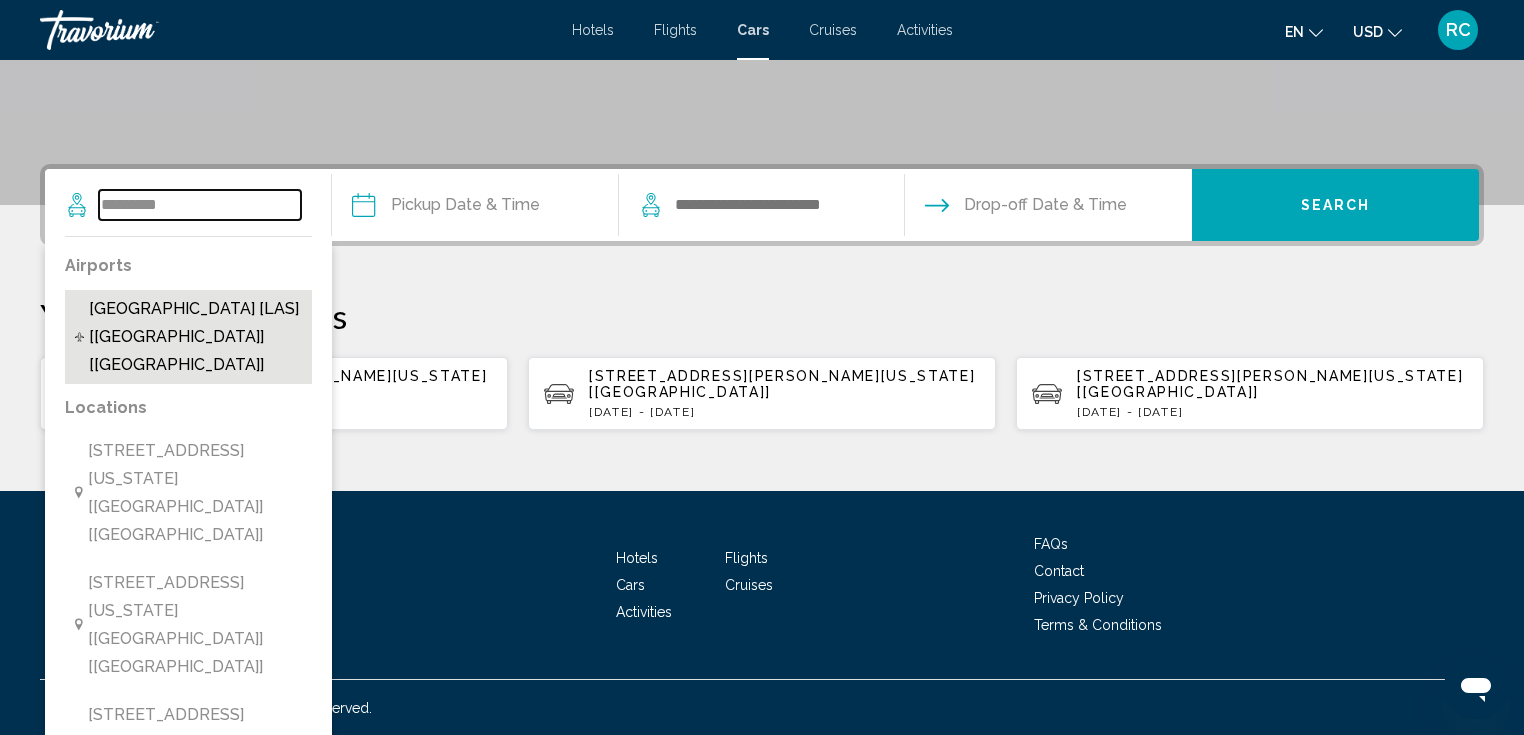type on "**********" 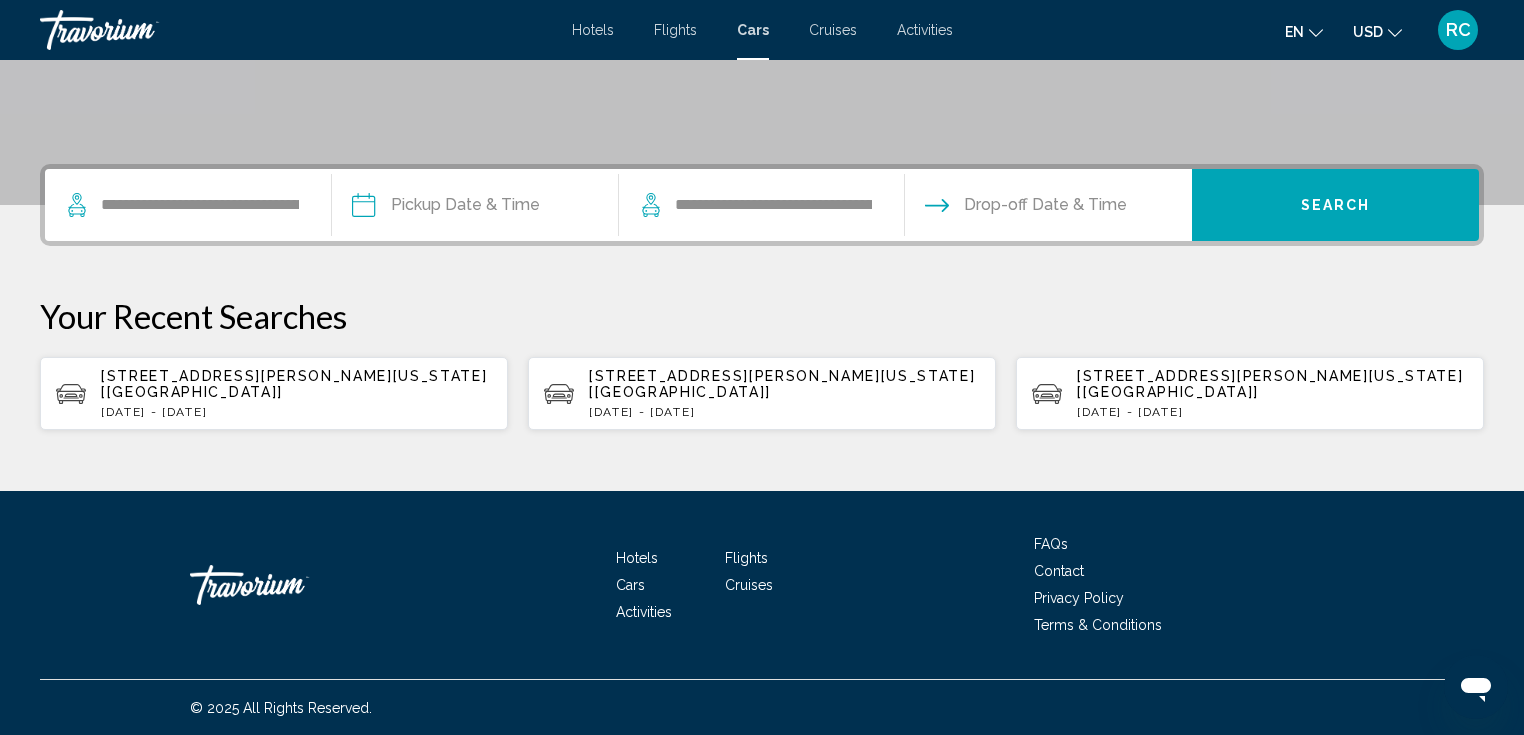 click at bounding box center [474, 208] 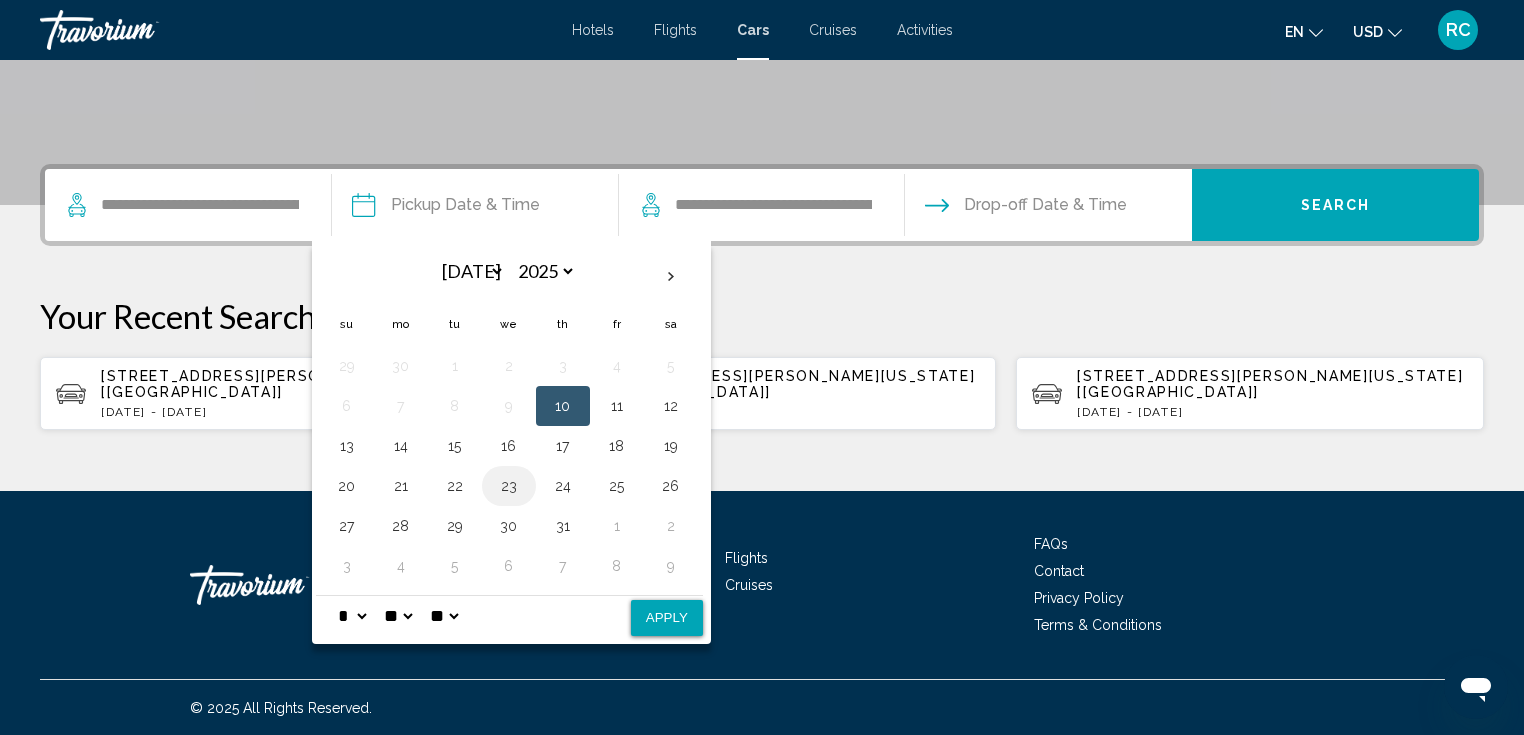 click on "23" at bounding box center (509, 486) 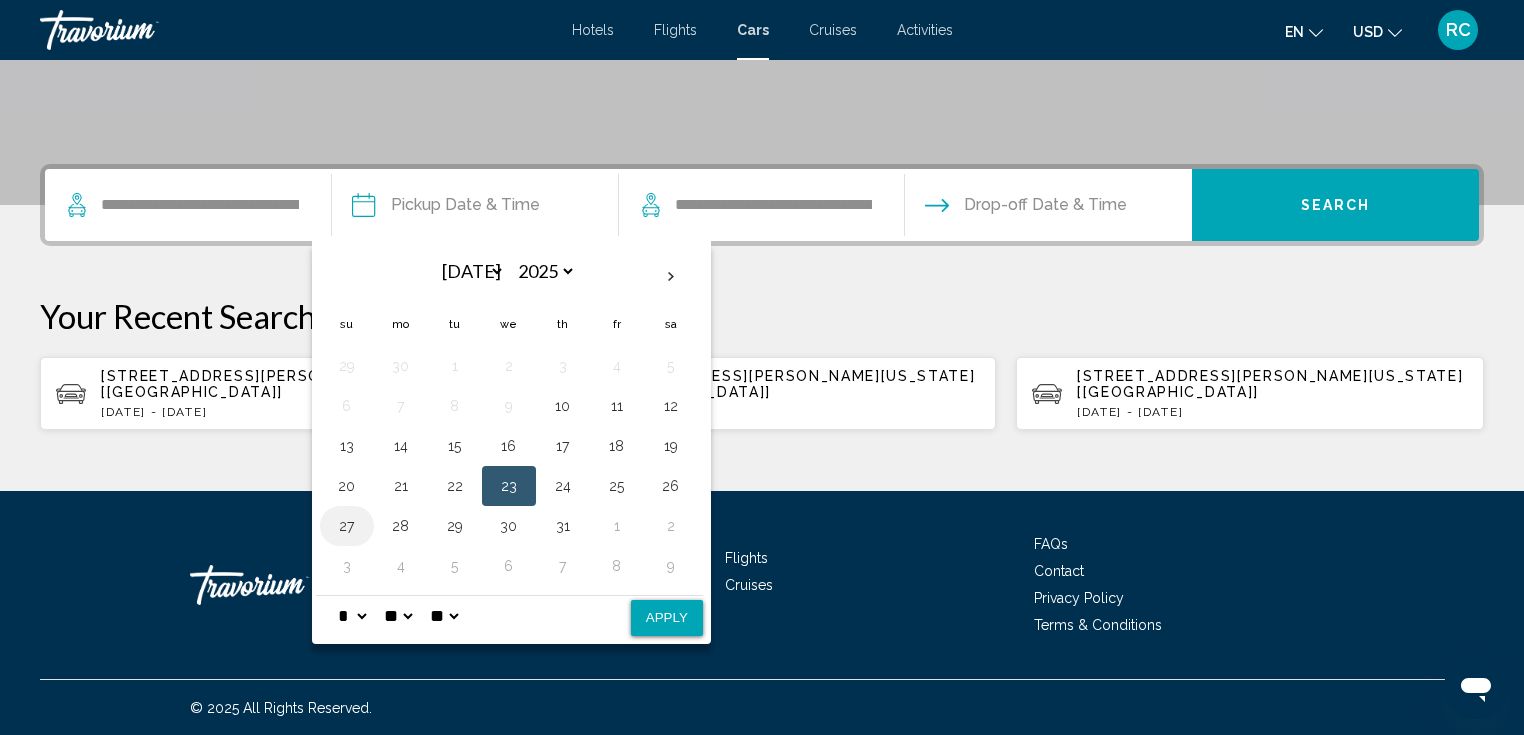 click on "27" at bounding box center [347, 526] 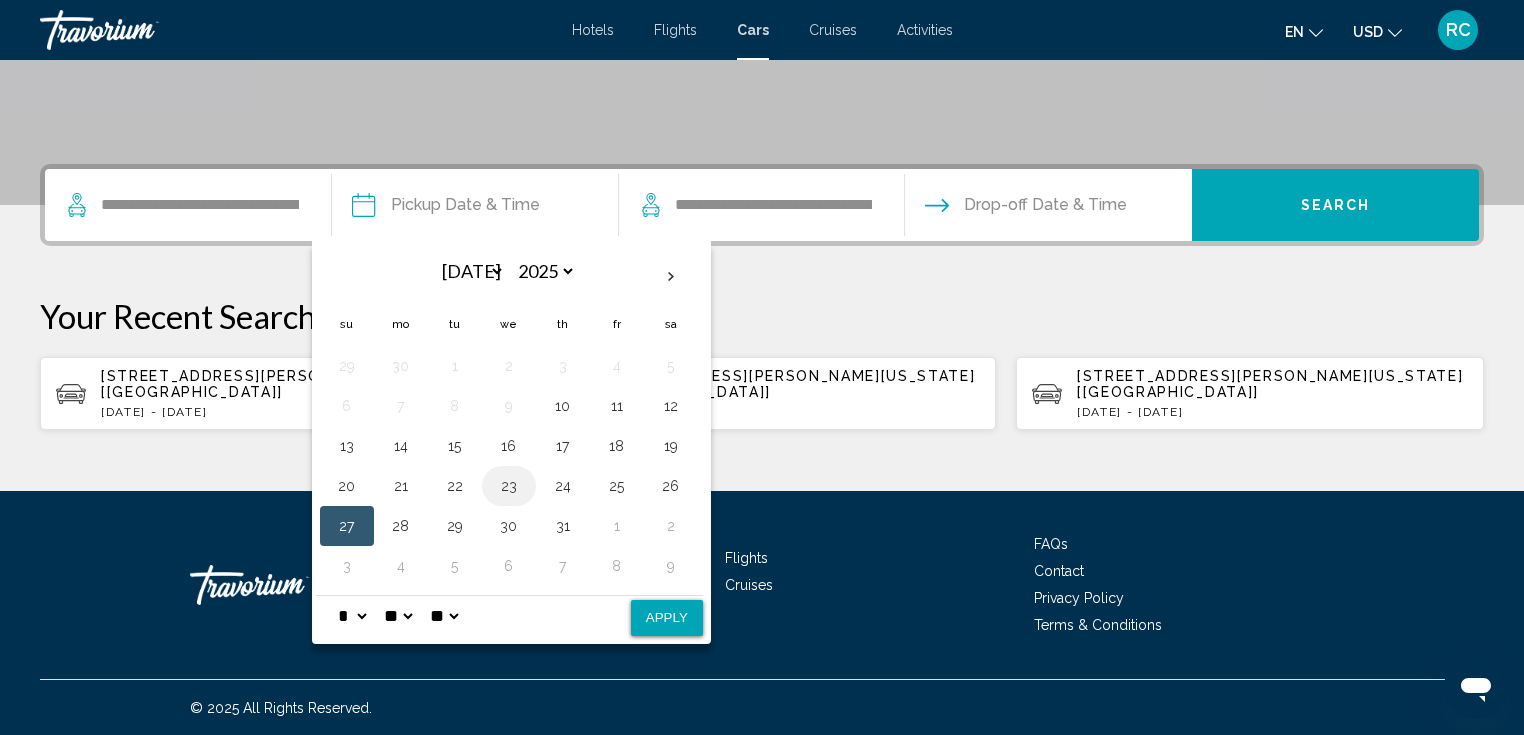 click on "23" at bounding box center [509, 486] 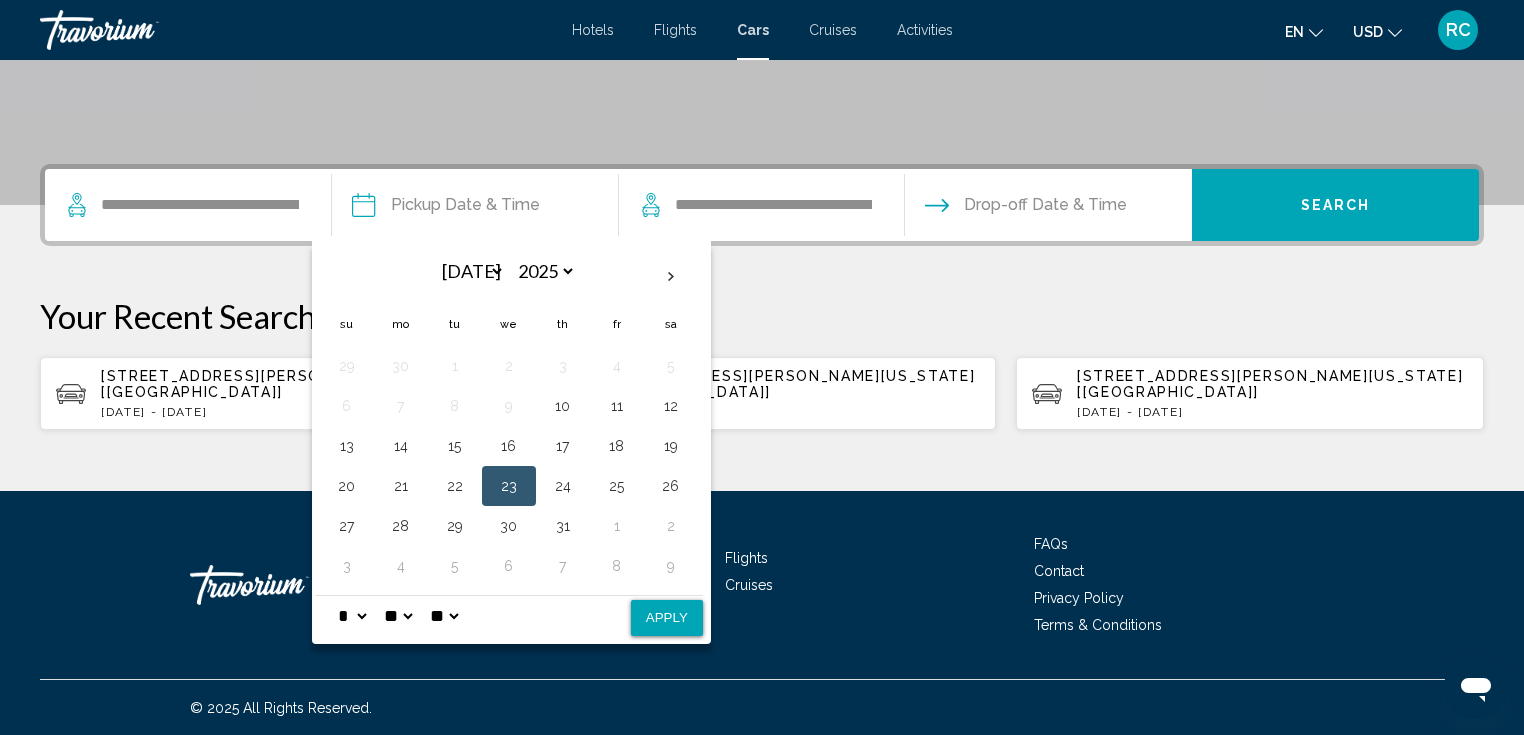 click on "Your Recent Searches
[STREET_ADDRESS][PERSON_NAME][US_STATE] [US]  [DATE] - [DATE][STREET_ADDRESS][PERSON_NAME][US_STATE] [US]  [DATE] - [DATE][STREET_ADDRESS][PERSON_NAME][US_STATE] [US]  [DATE] - [DATE]" at bounding box center (762, 363) 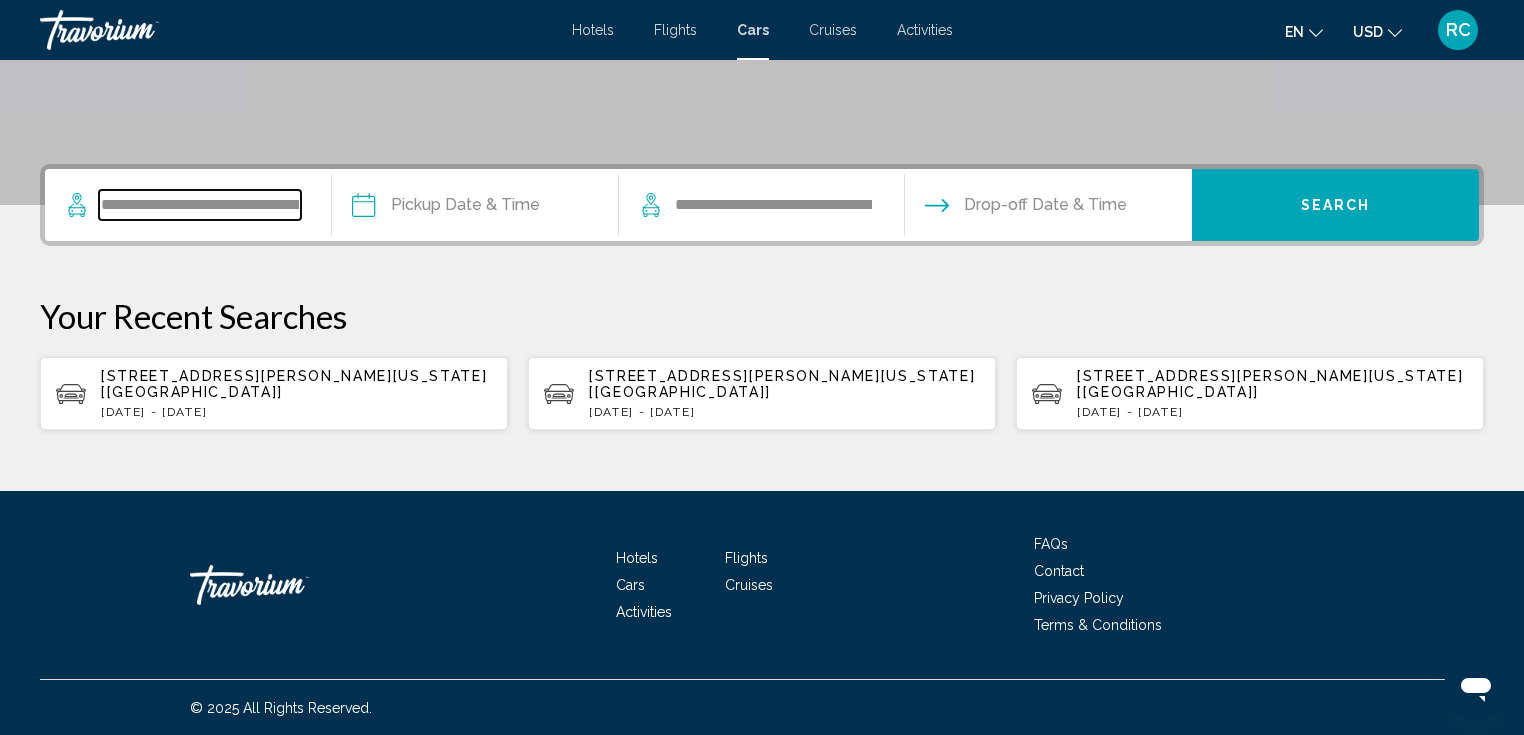click on "**********" at bounding box center (200, 205) 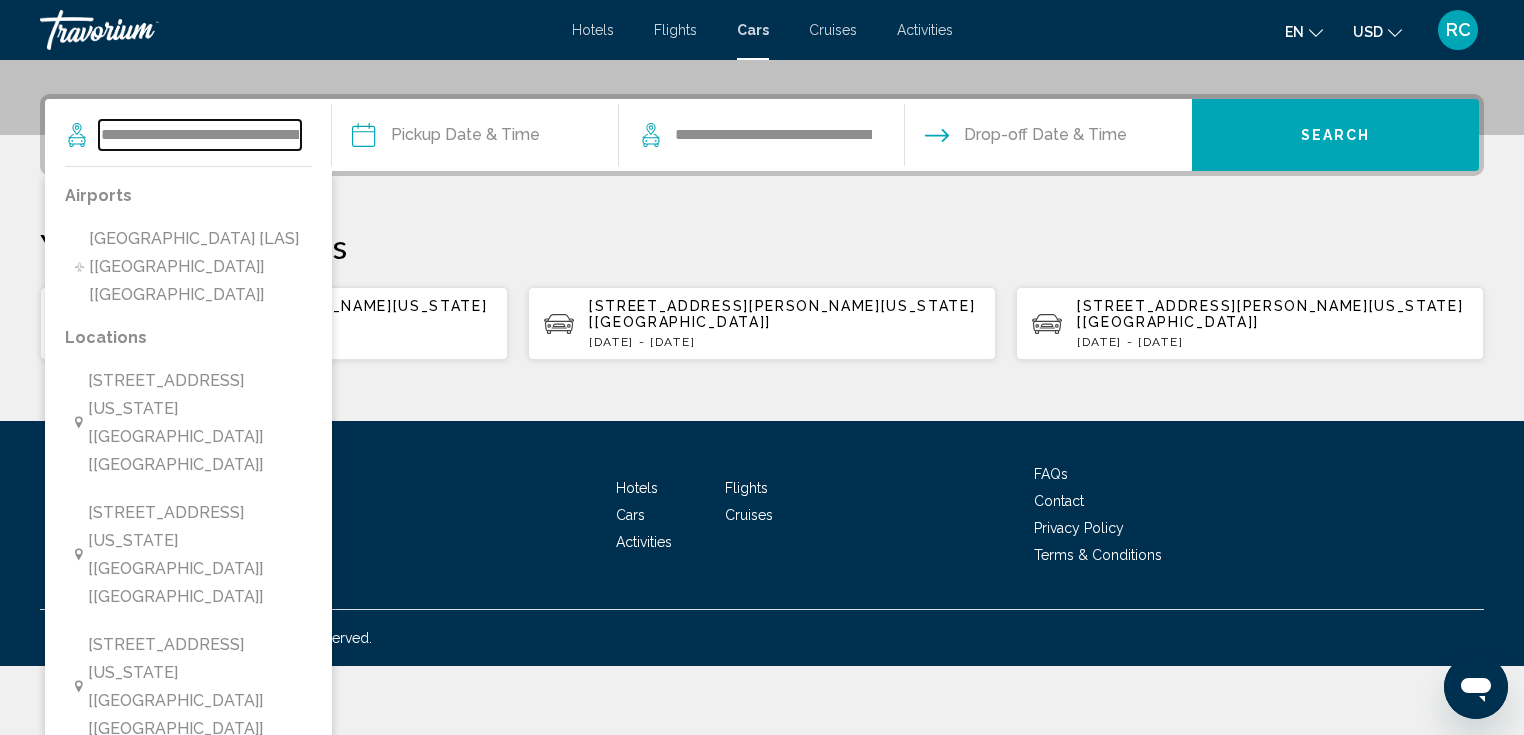 scroll, scrollTop: 493, scrollLeft: 0, axis: vertical 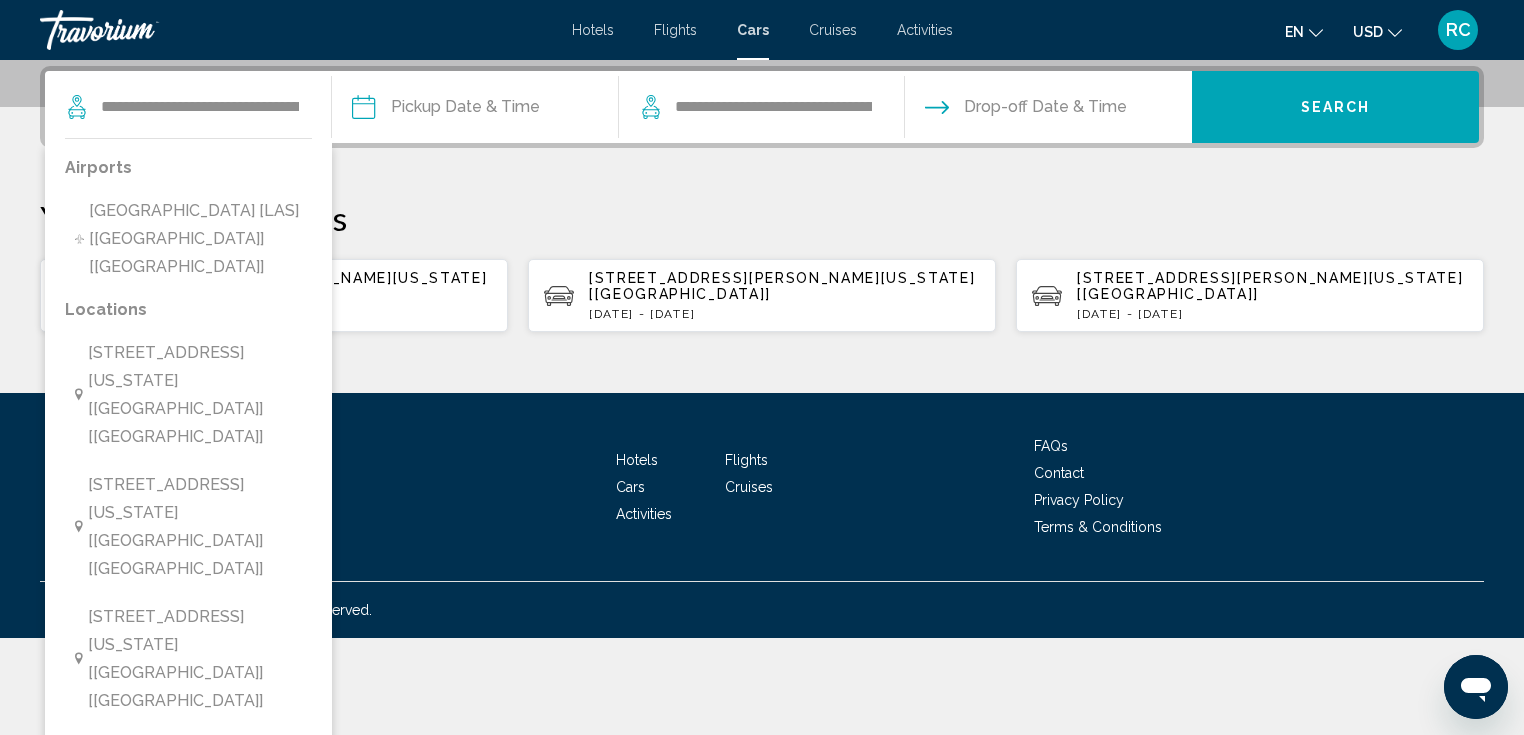 click on "**********" at bounding box center [762, 199] 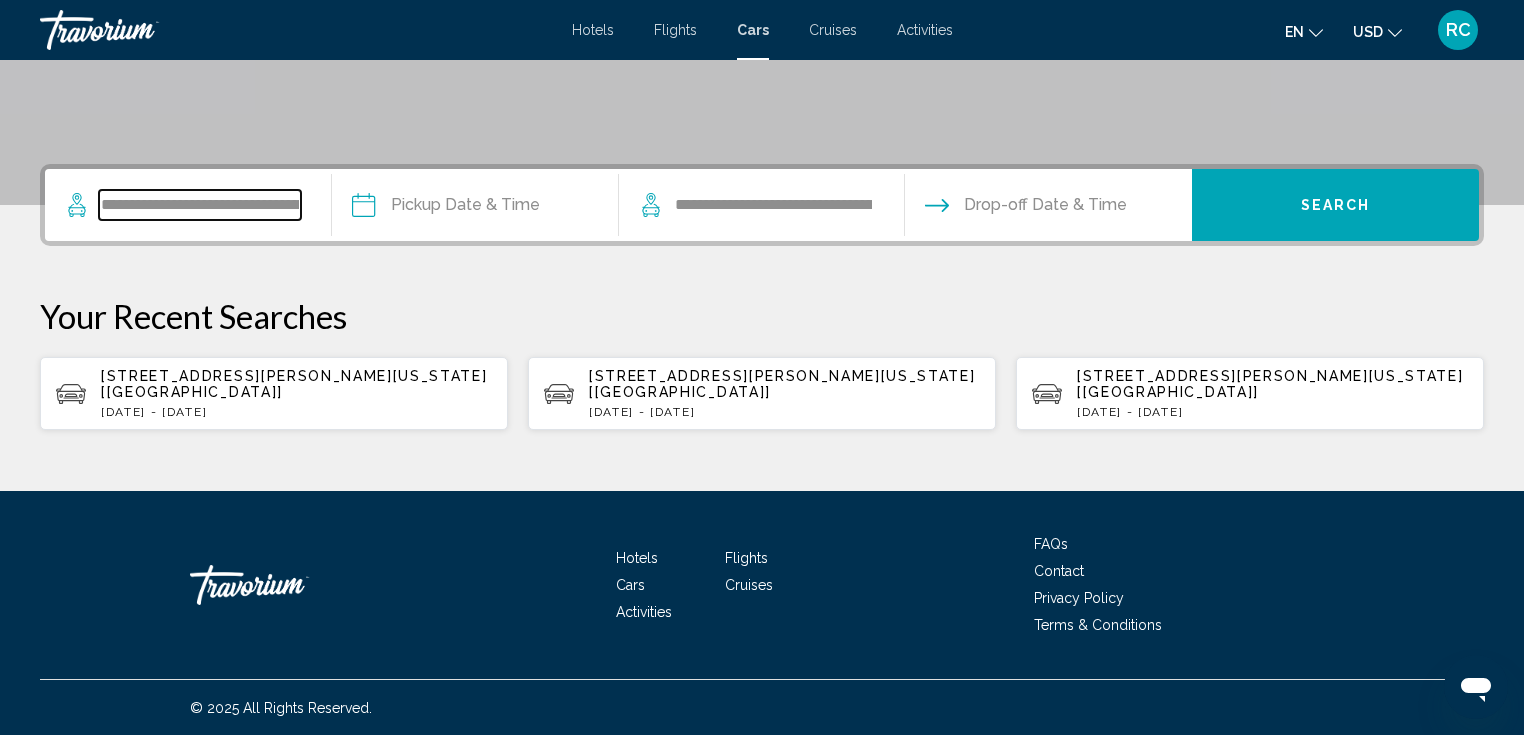 click on "**********" at bounding box center (200, 205) 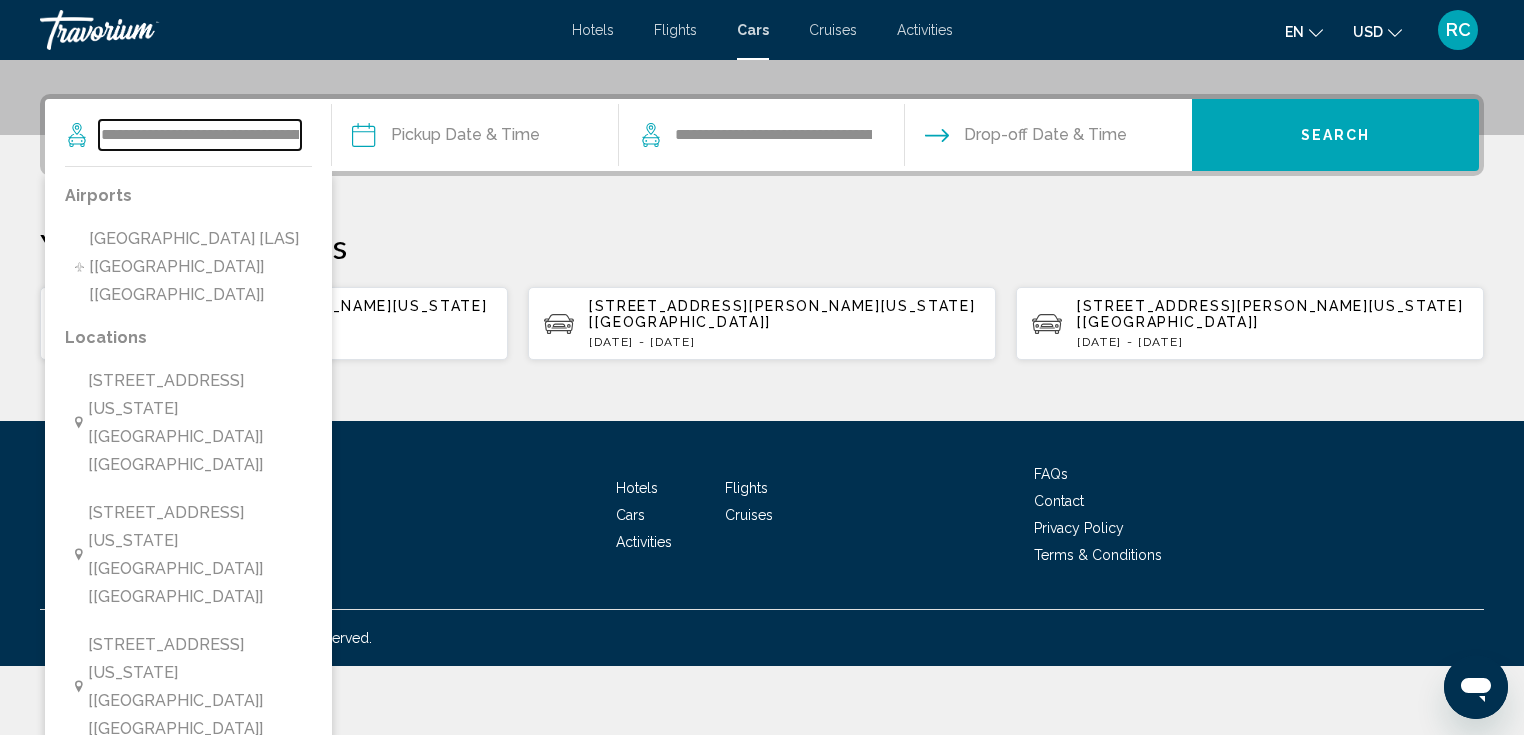 scroll, scrollTop: 493, scrollLeft: 0, axis: vertical 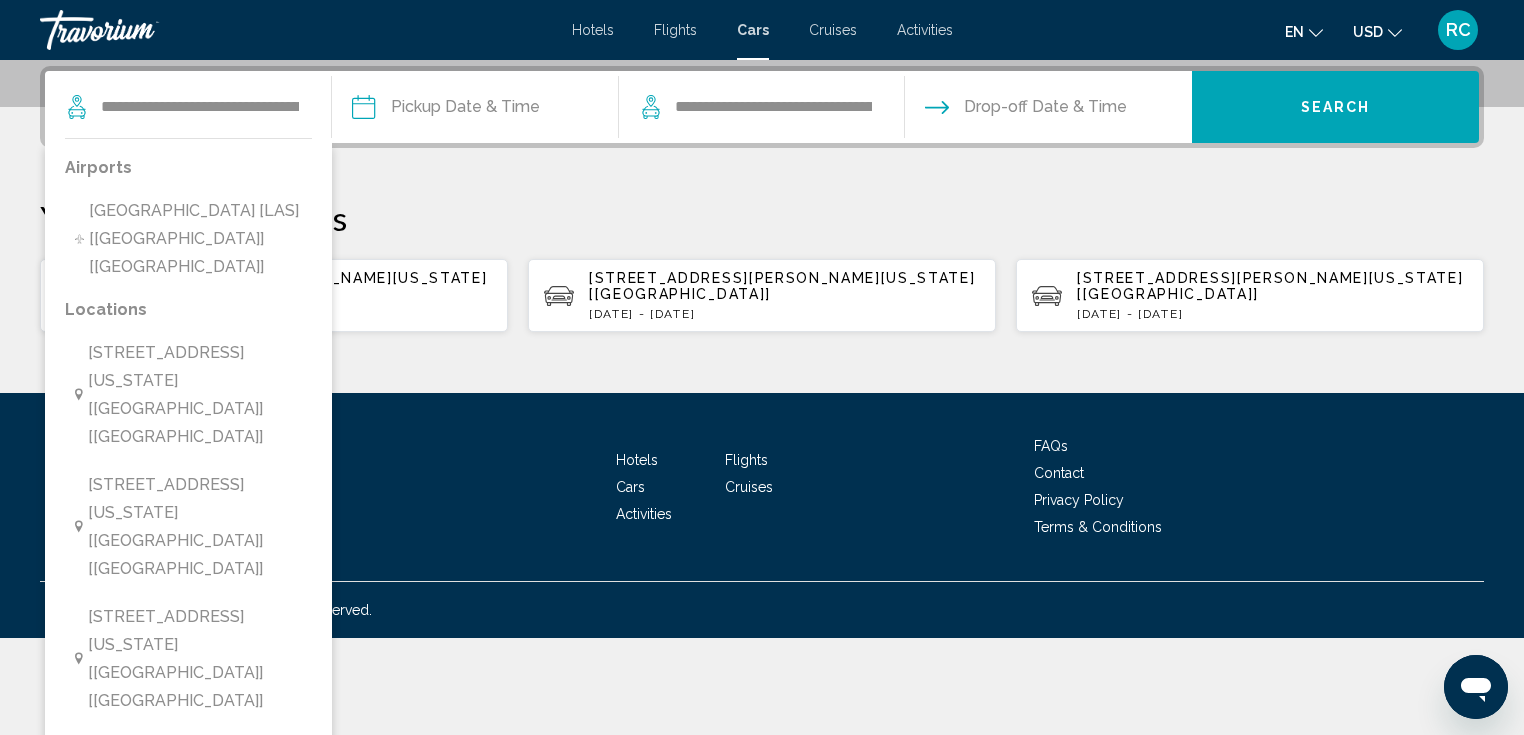 click on "Your Recent Searches" at bounding box center (762, 218) 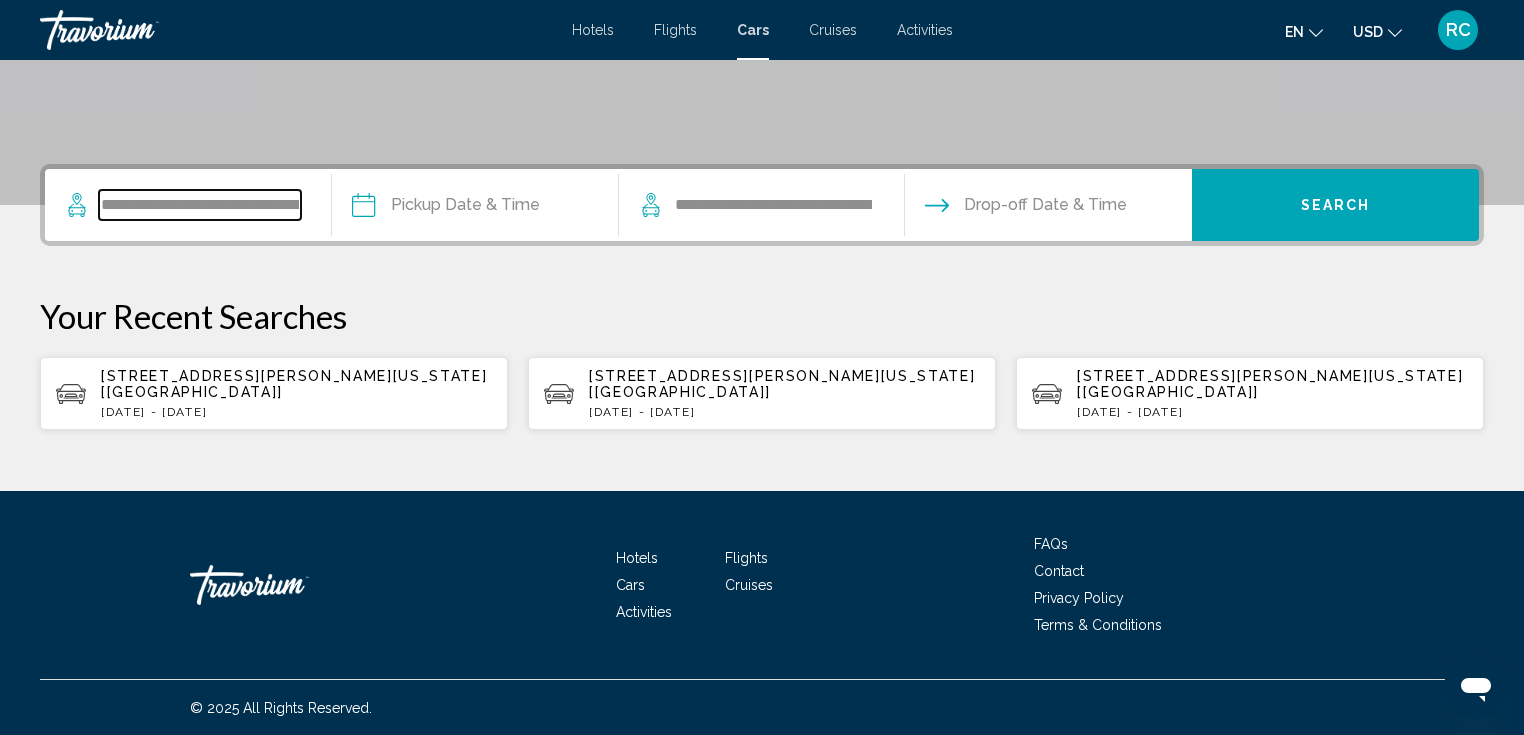 click on "**********" at bounding box center (200, 205) 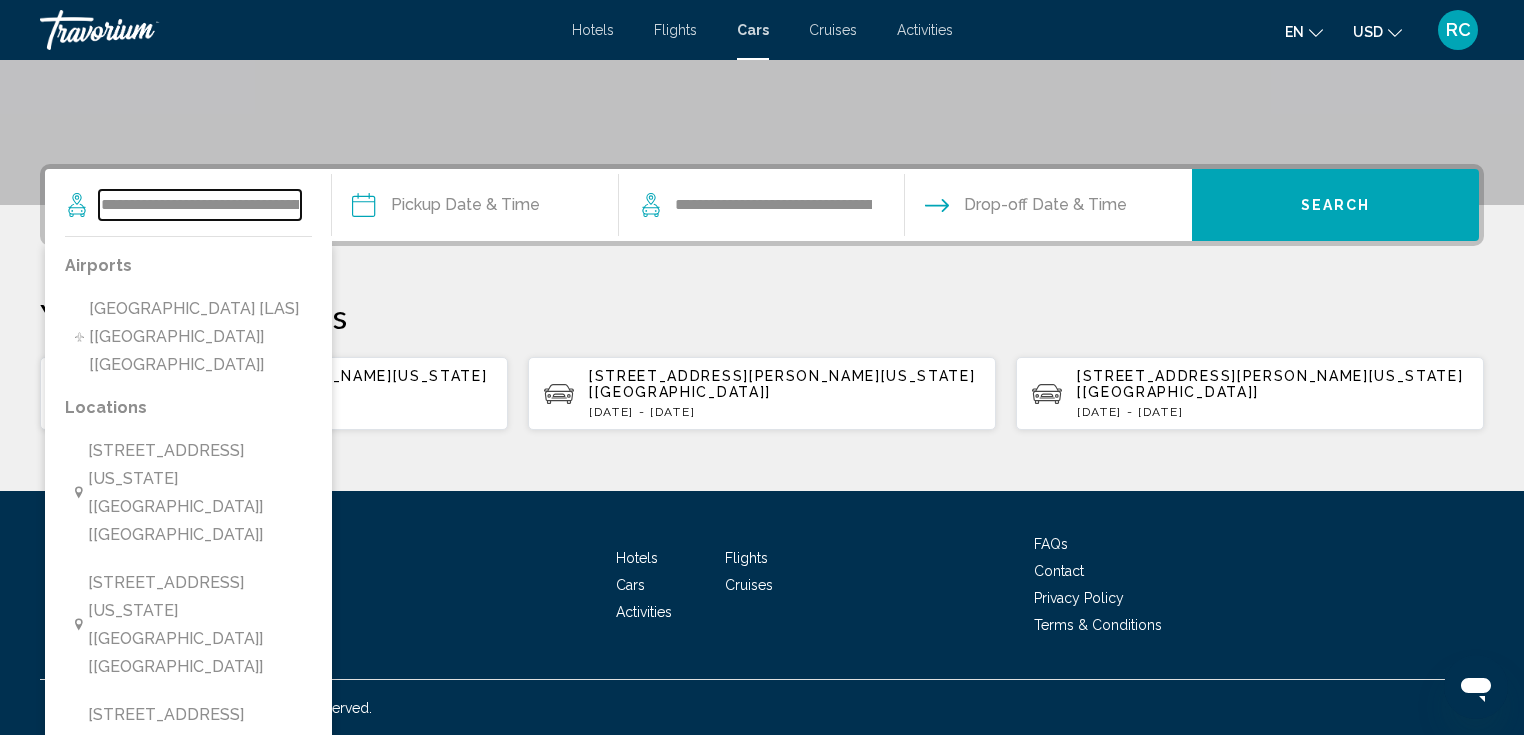scroll, scrollTop: 493, scrollLeft: 0, axis: vertical 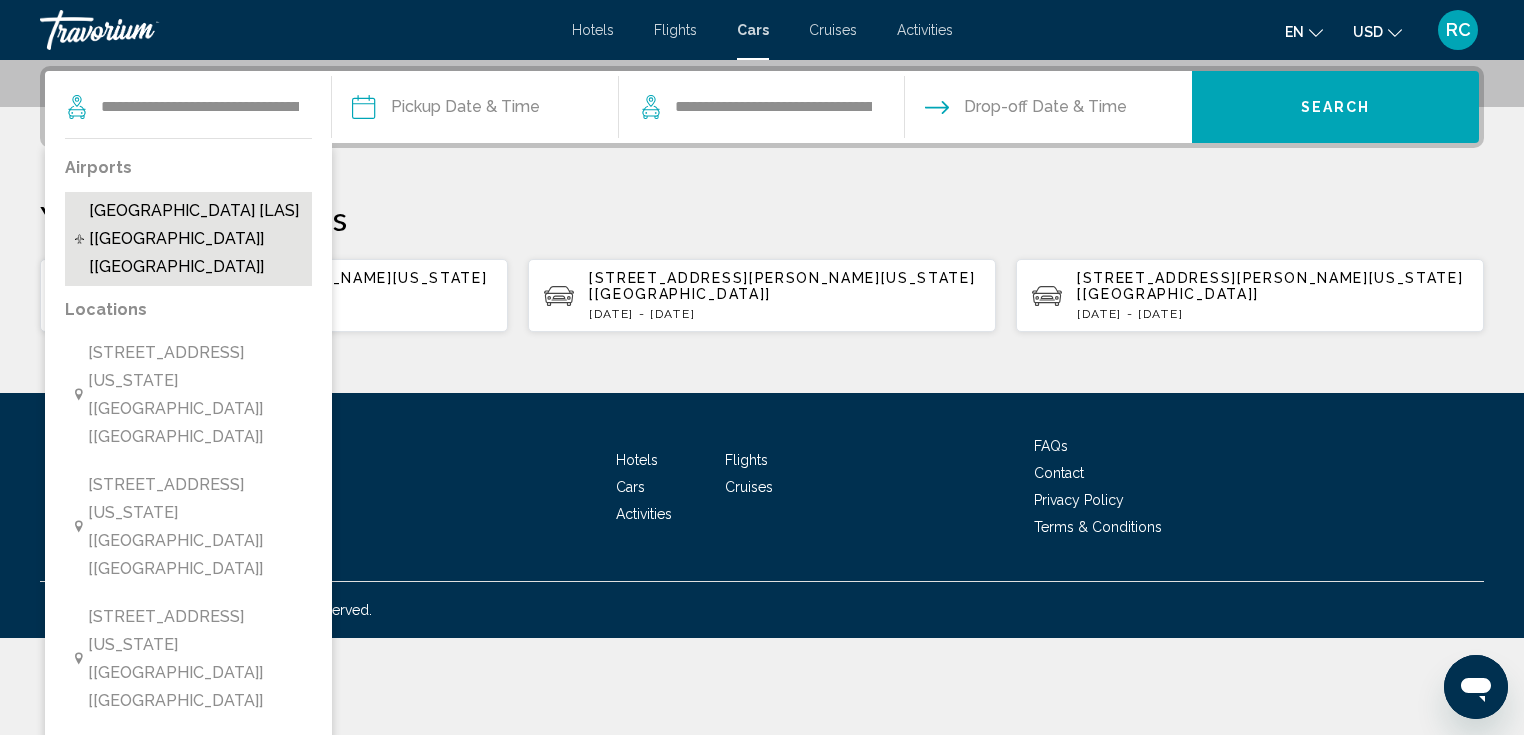 click on "[GEOGRAPHIC_DATA] [LAS] [[GEOGRAPHIC_DATA]] [[GEOGRAPHIC_DATA]]" at bounding box center (195, 239) 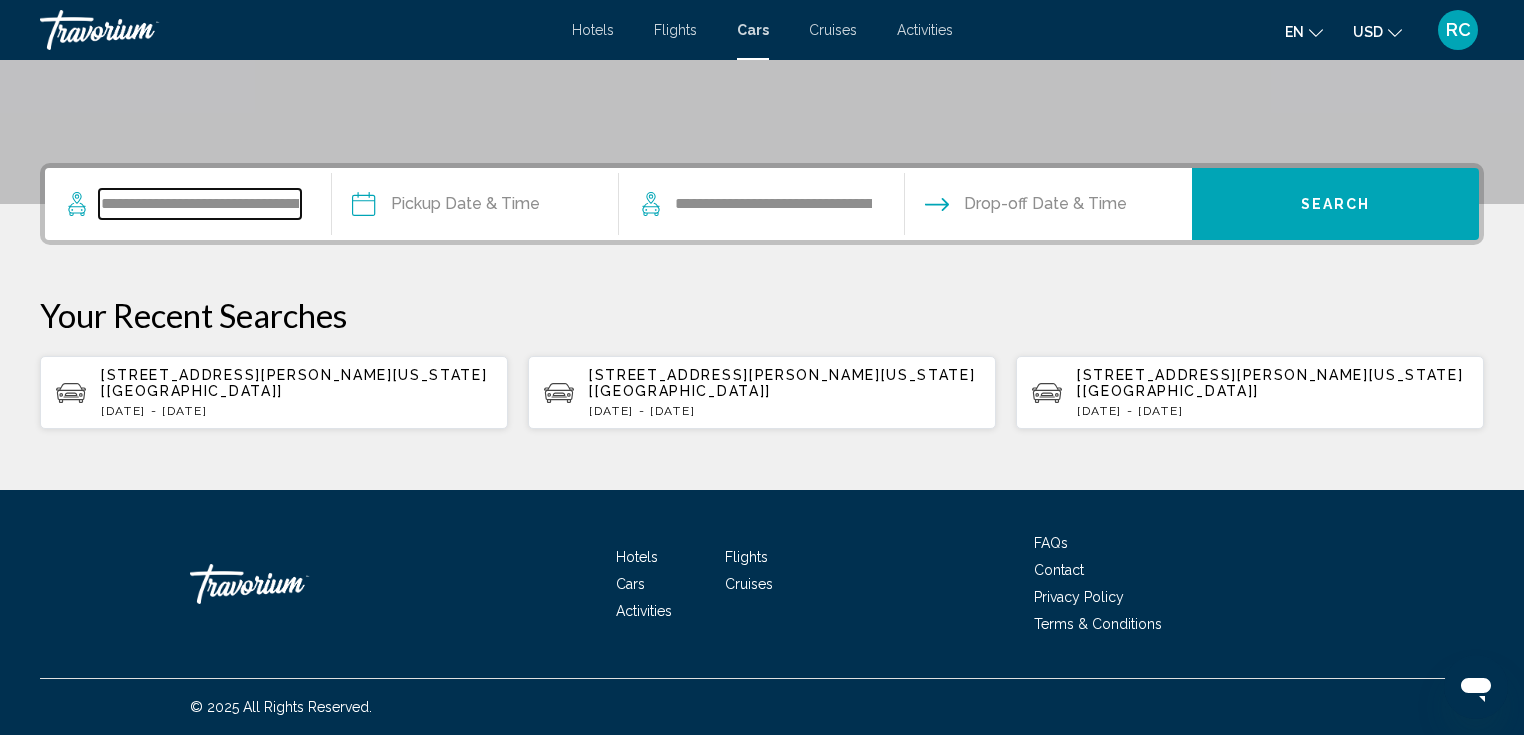 scroll, scrollTop: 395, scrollLeft: 0, axis: vertical 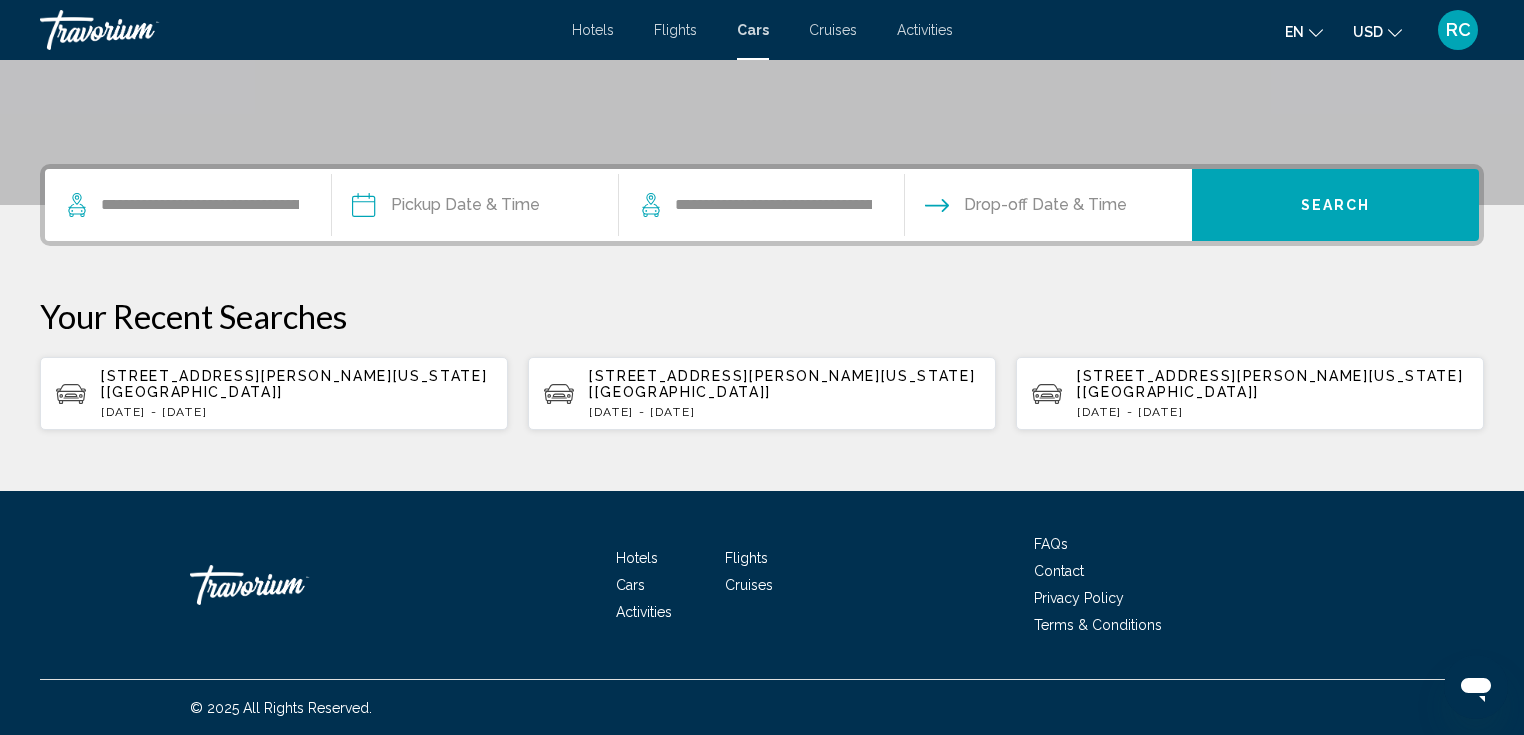 click at bounding box center (474, 208) 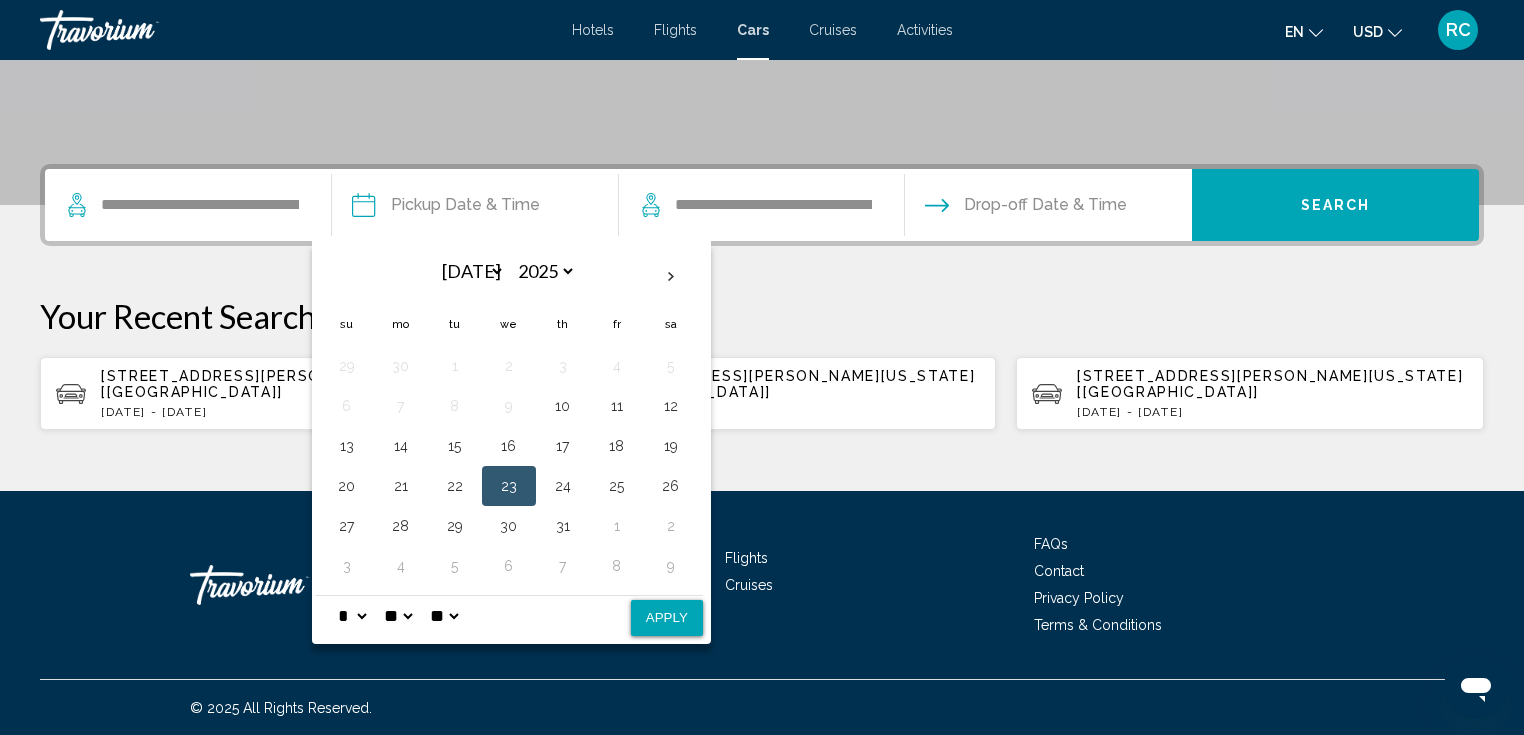 click on "23" at bounding box center (509, 486) 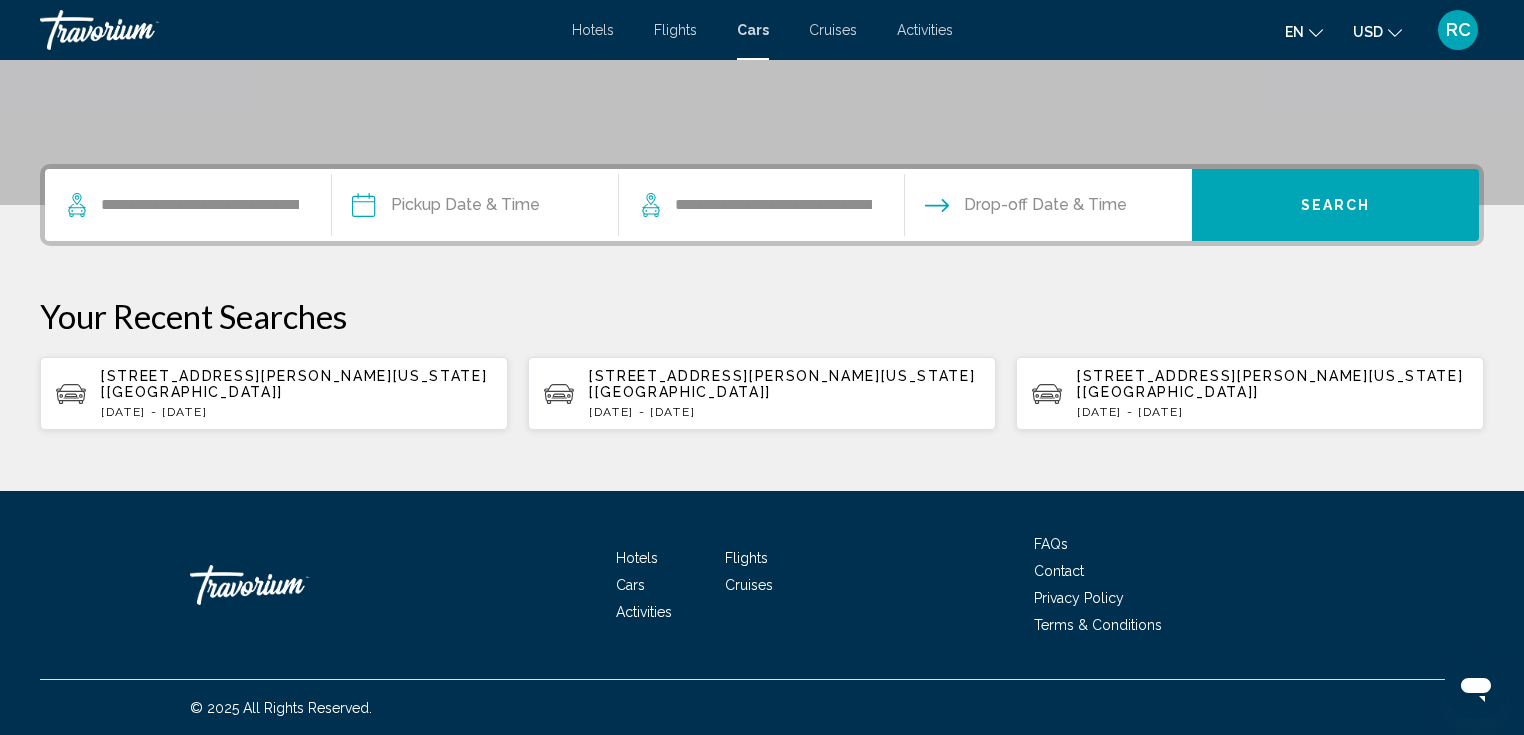 click at bounding box center [474, 208] 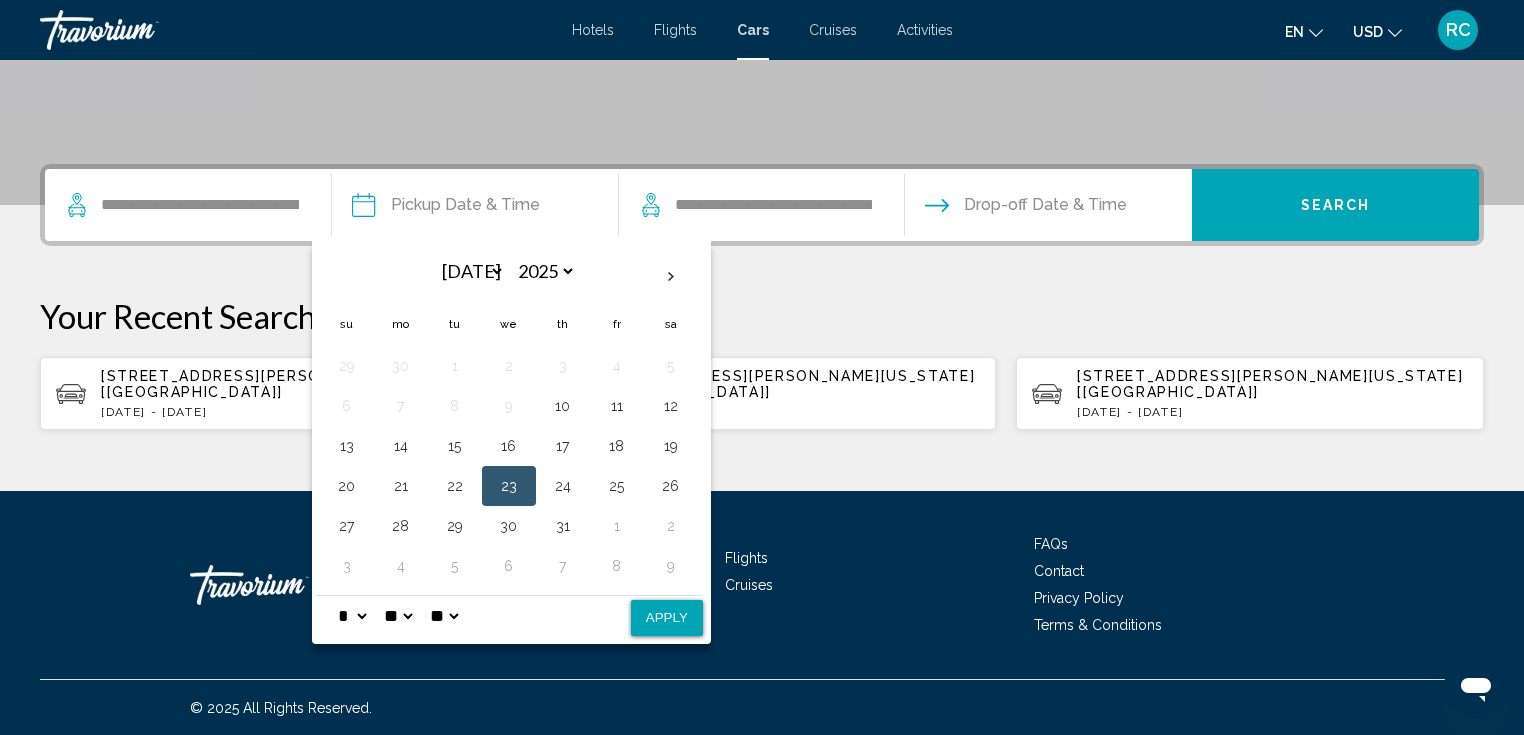 click on "23" at bounding box center [509, 486] 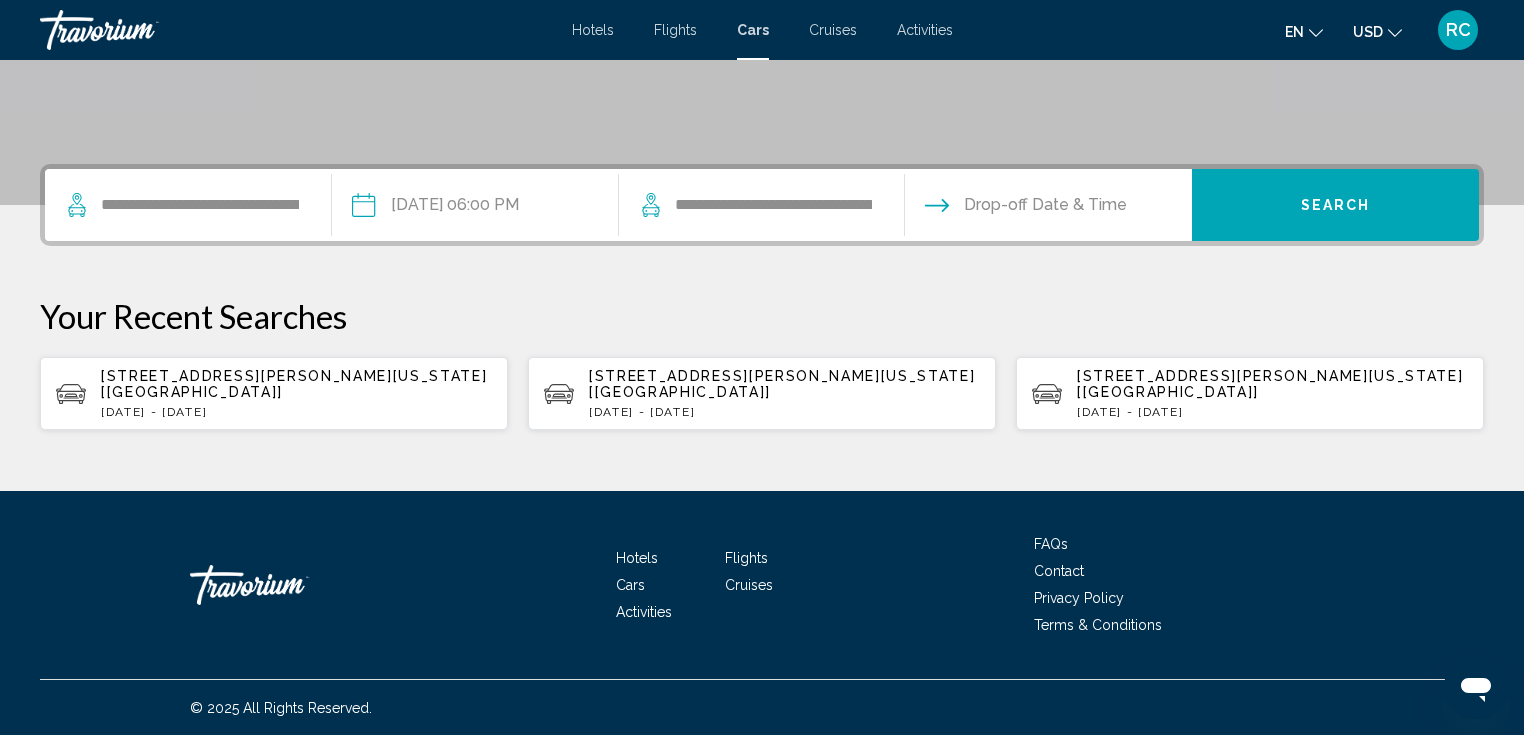 click on "**********" at bounding box center [474, 208] 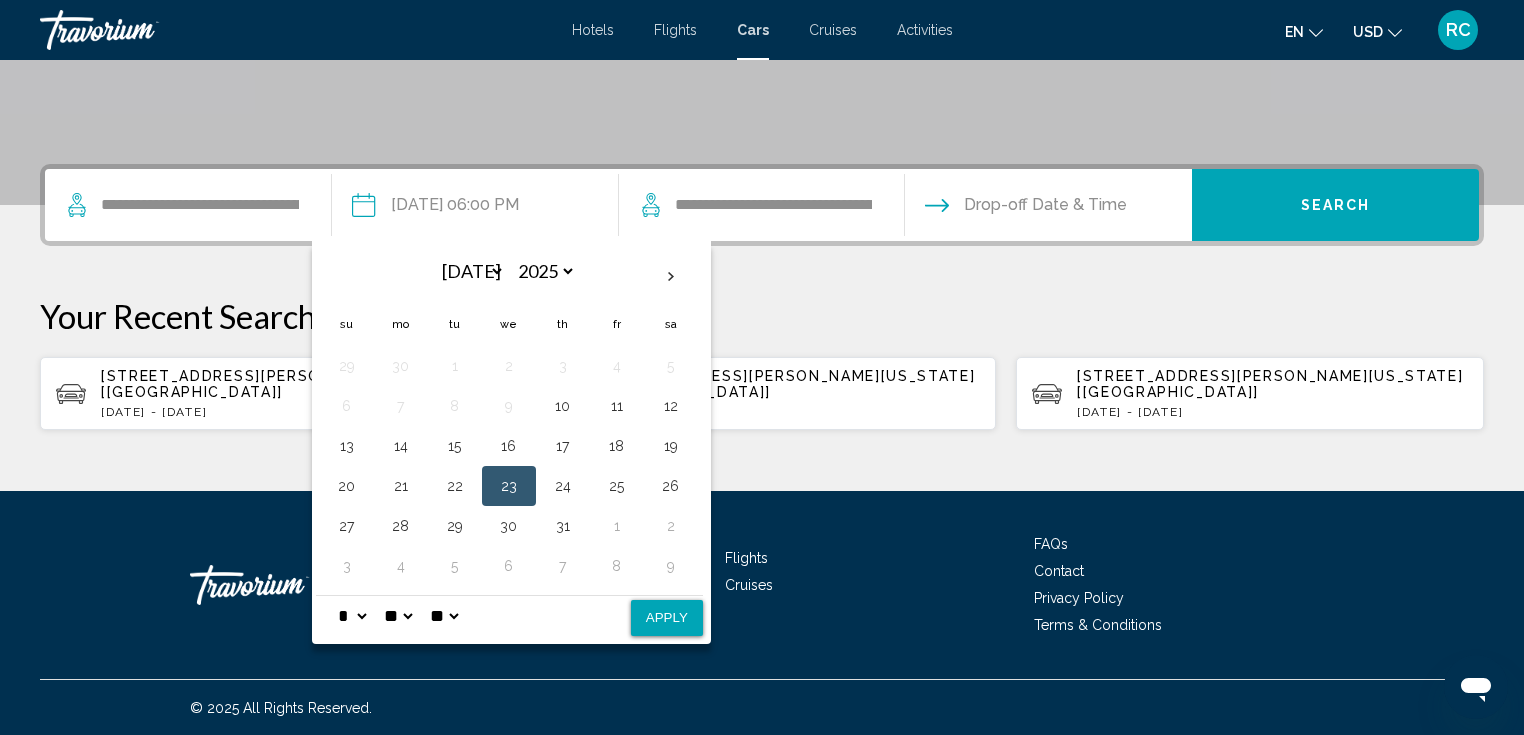 click on "** **" at bounding box center (444, 616) 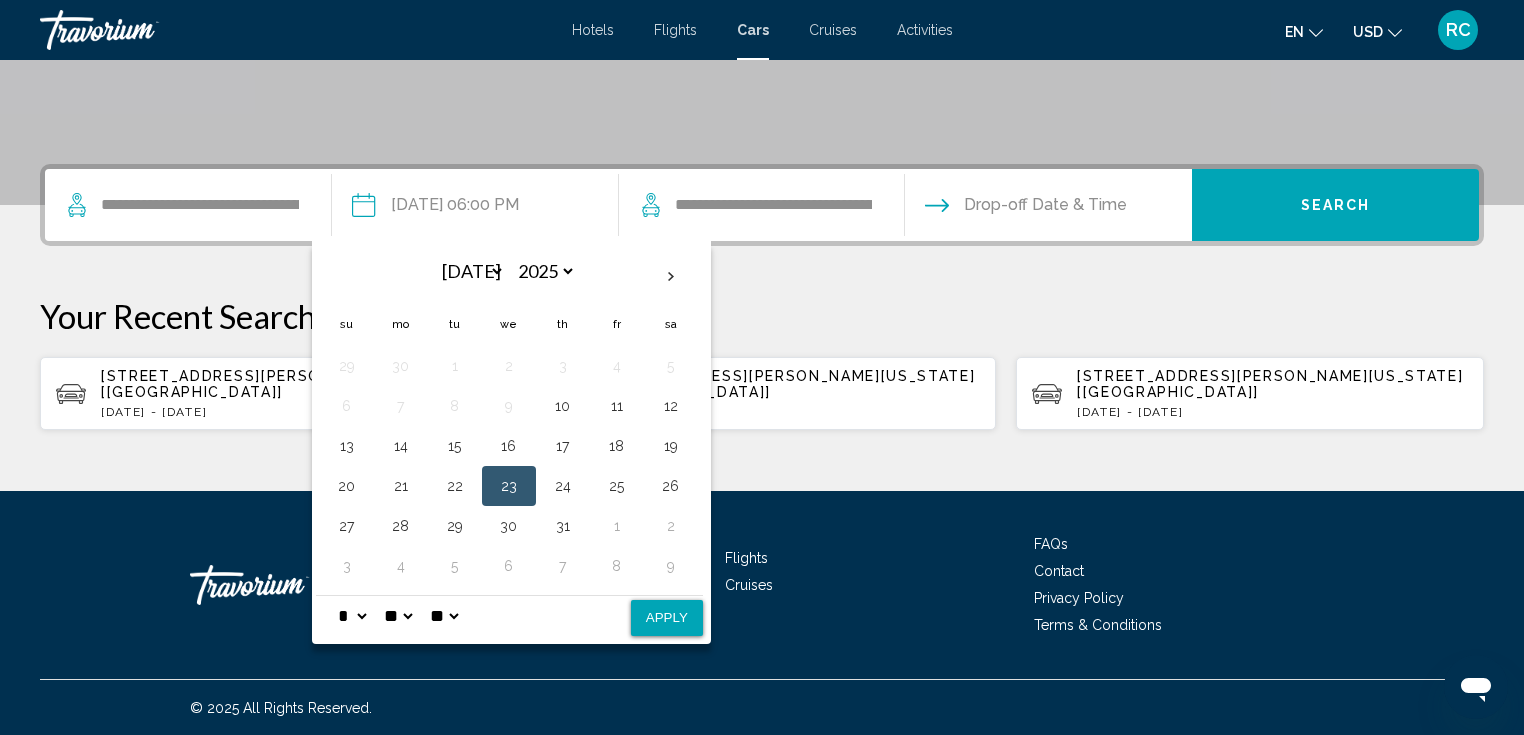 click on "**" at bounding box center (398, 616) 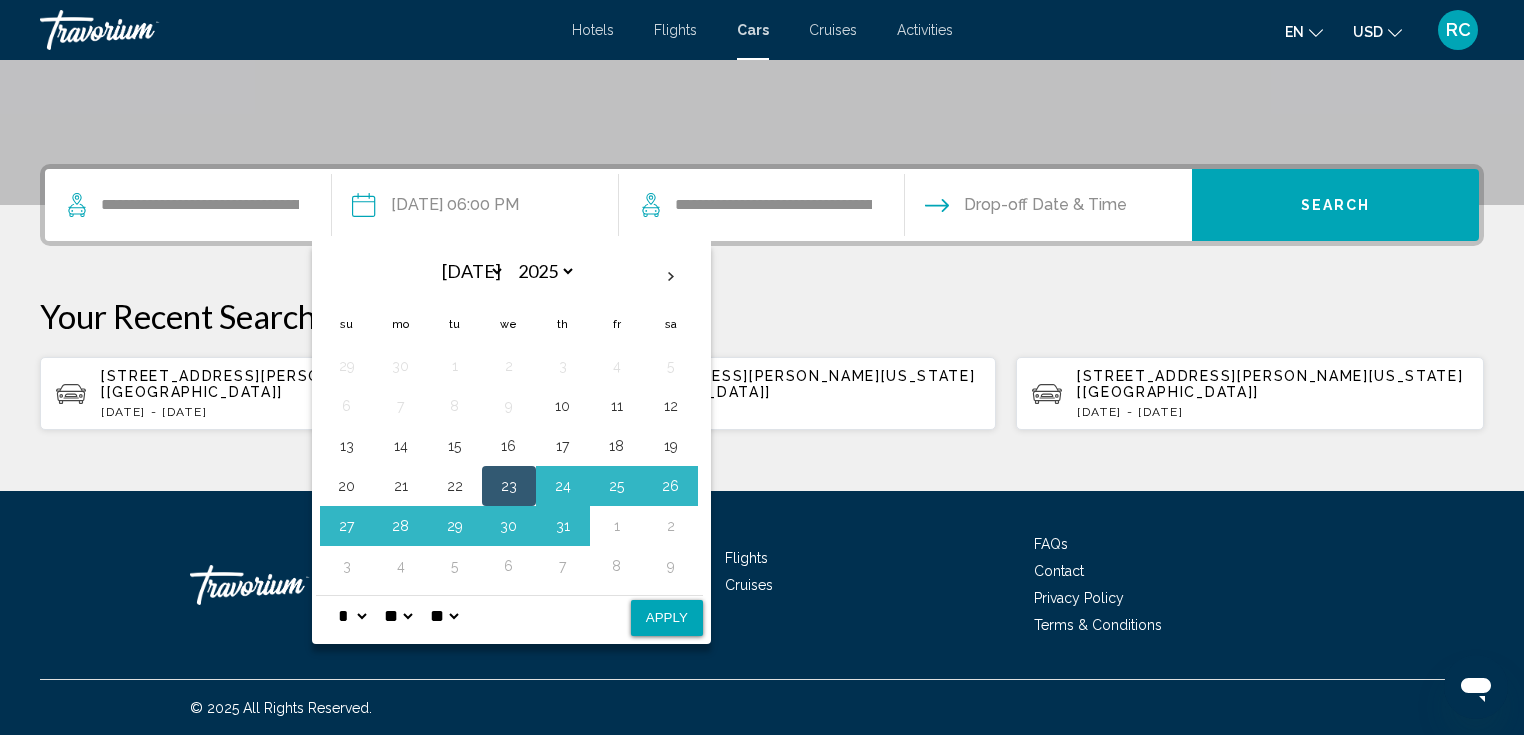 click on "Apply" at bounding box center [667, 618] 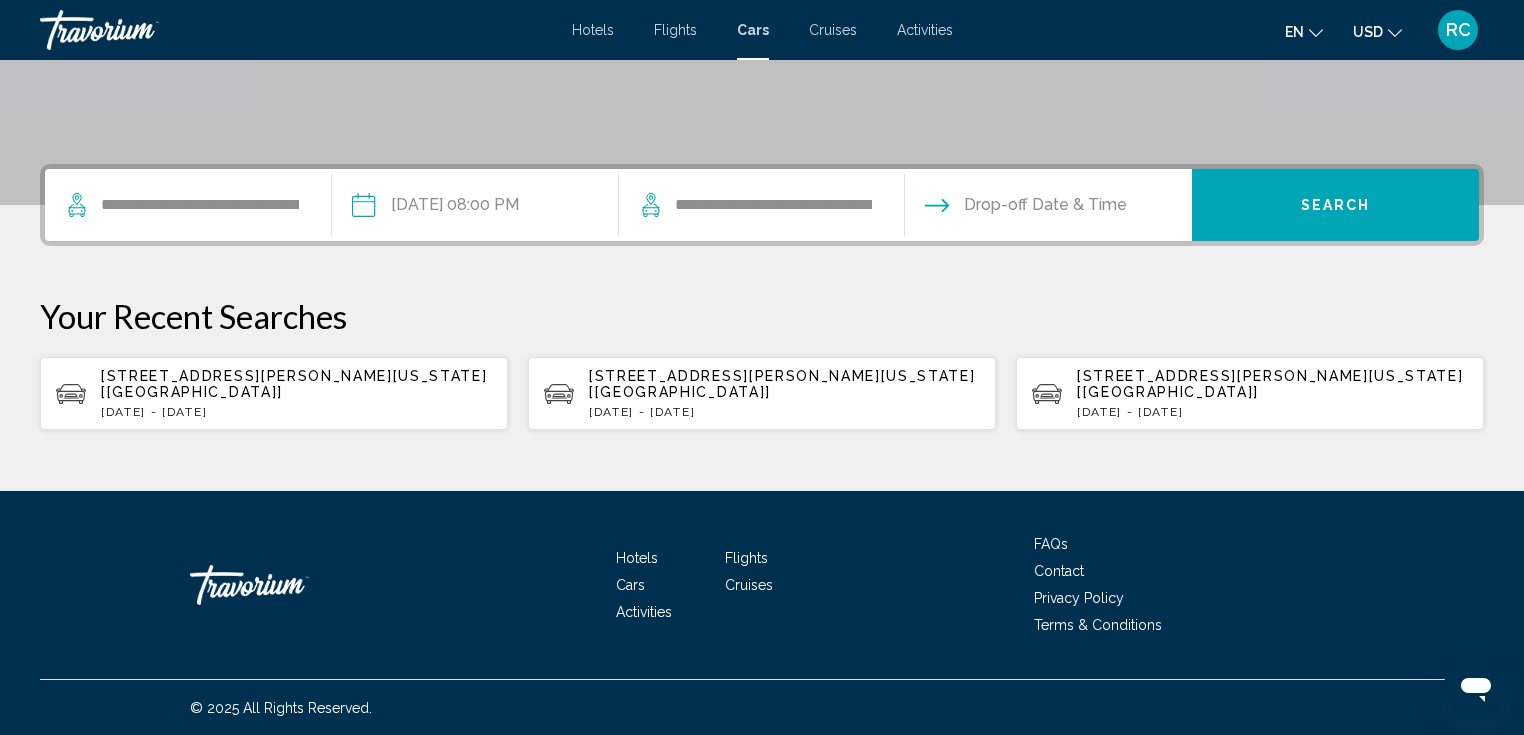 click at bounding box center [1047, 208] 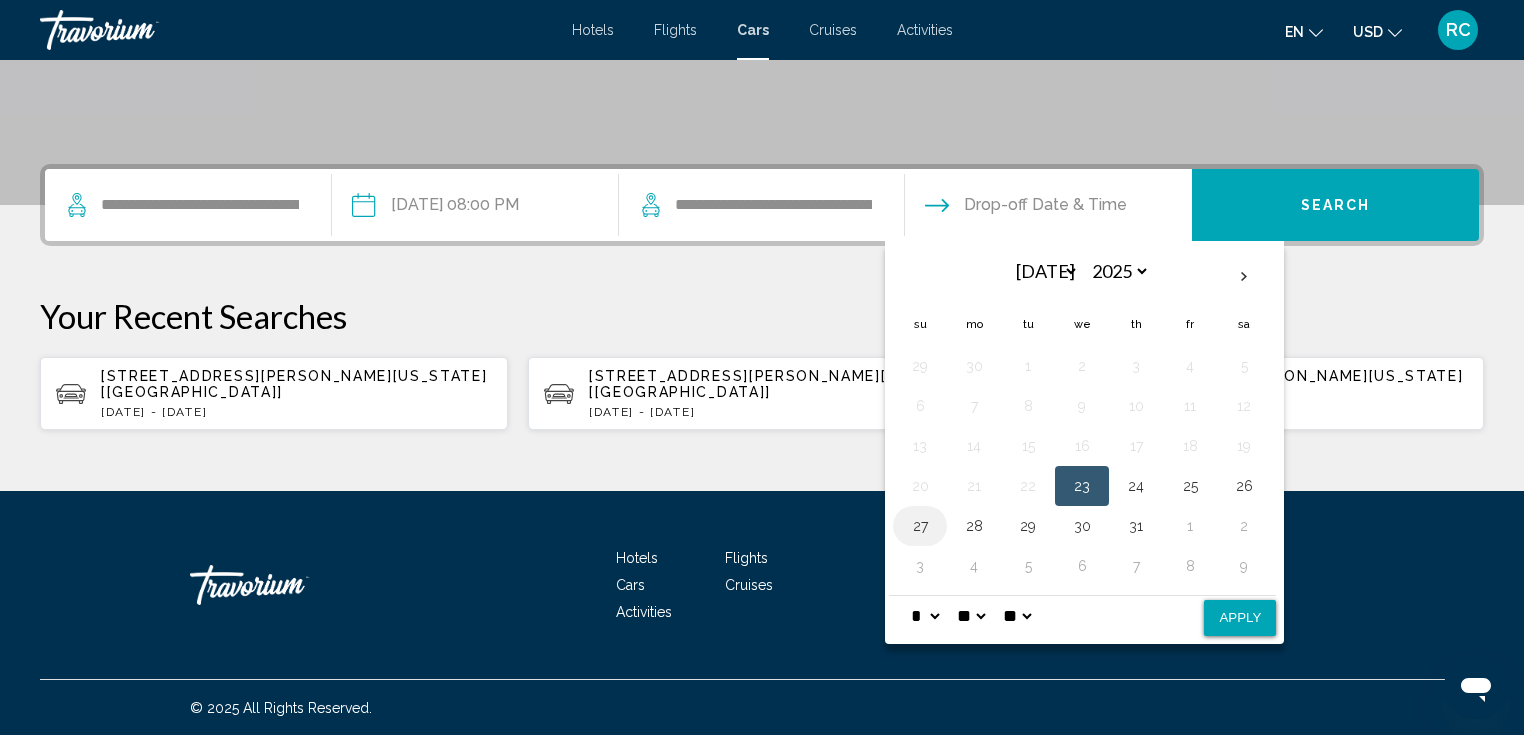 click on "27" at bounding box center (920, 526) 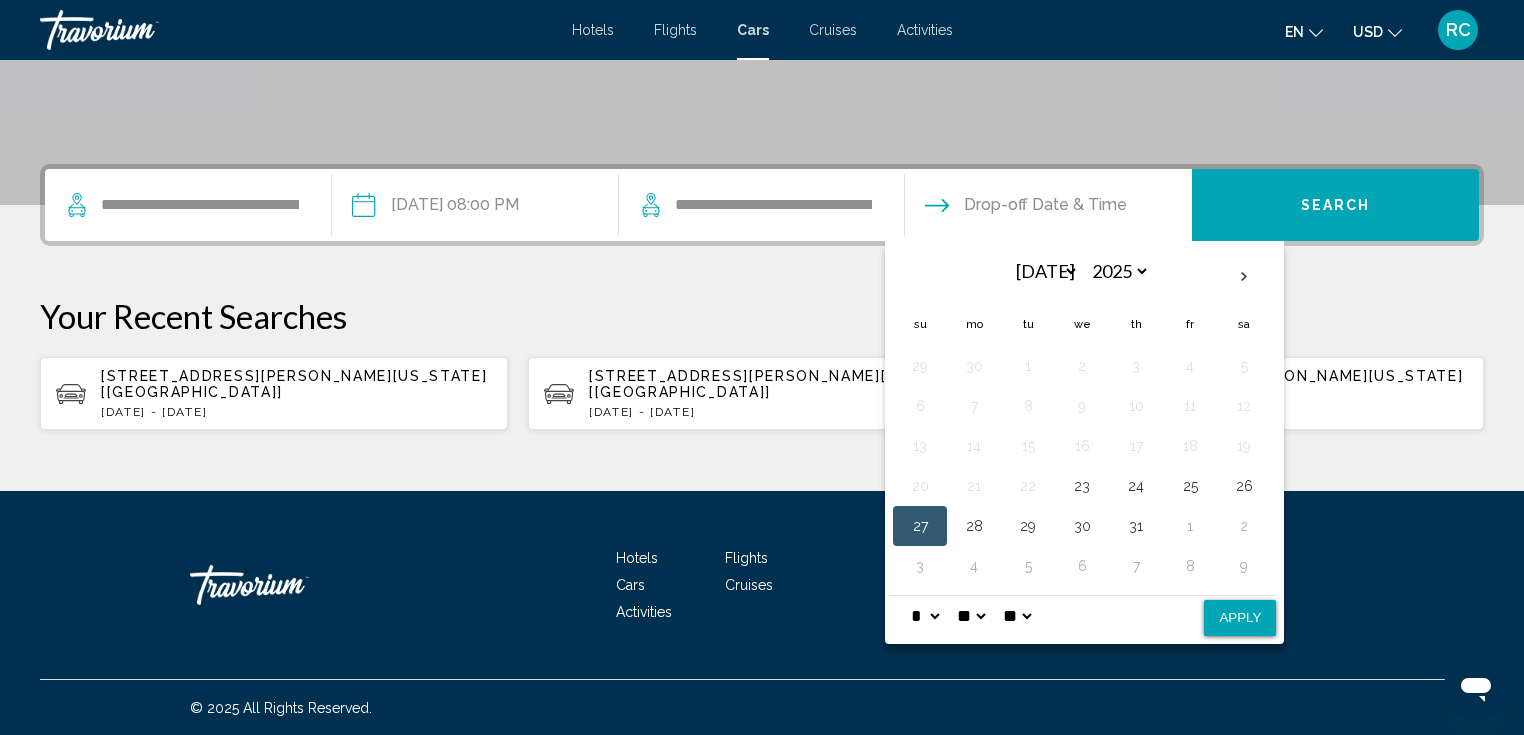 click on "* * * * * * * * * ** ** **" at bounding box center (925, 616) 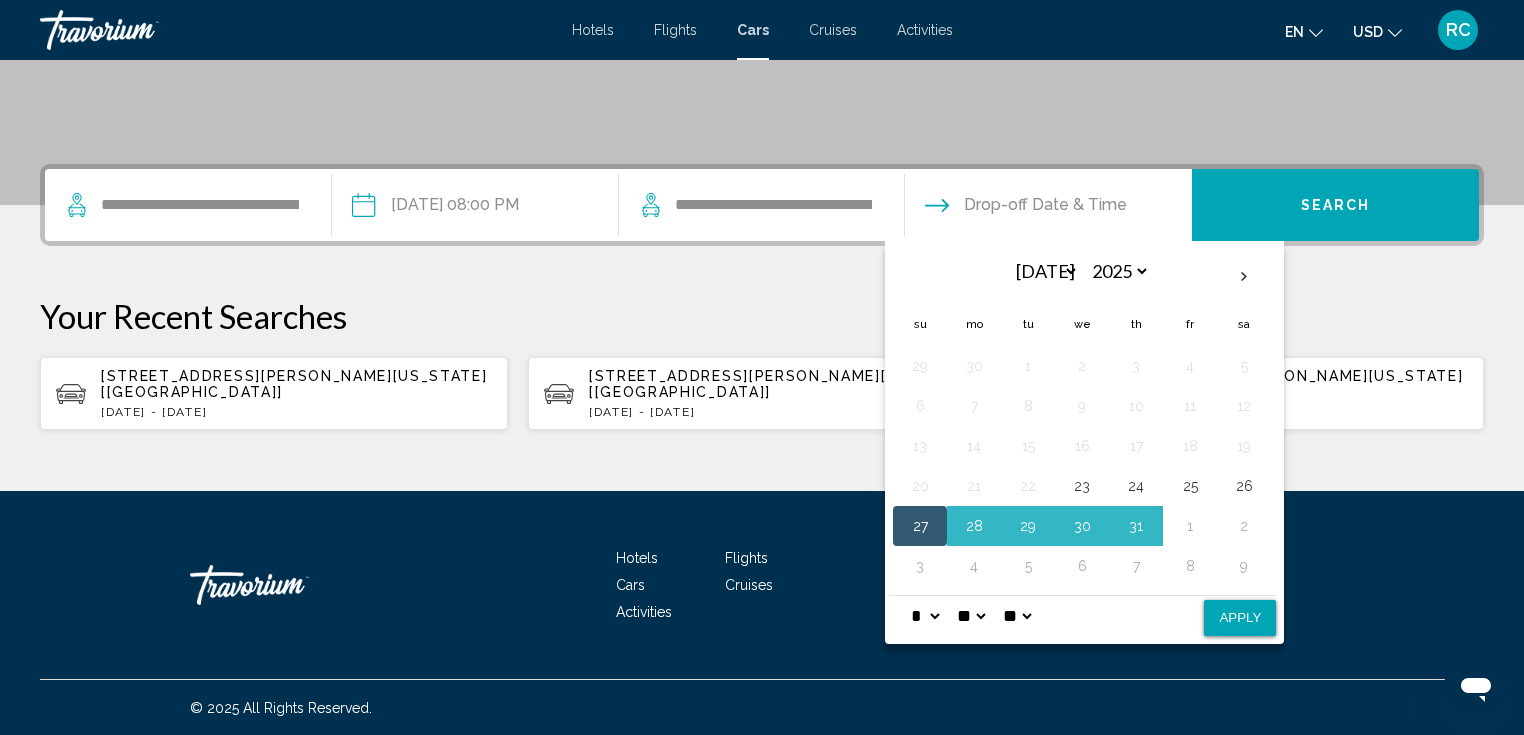 click on "**" at bounding box center [971, 616] 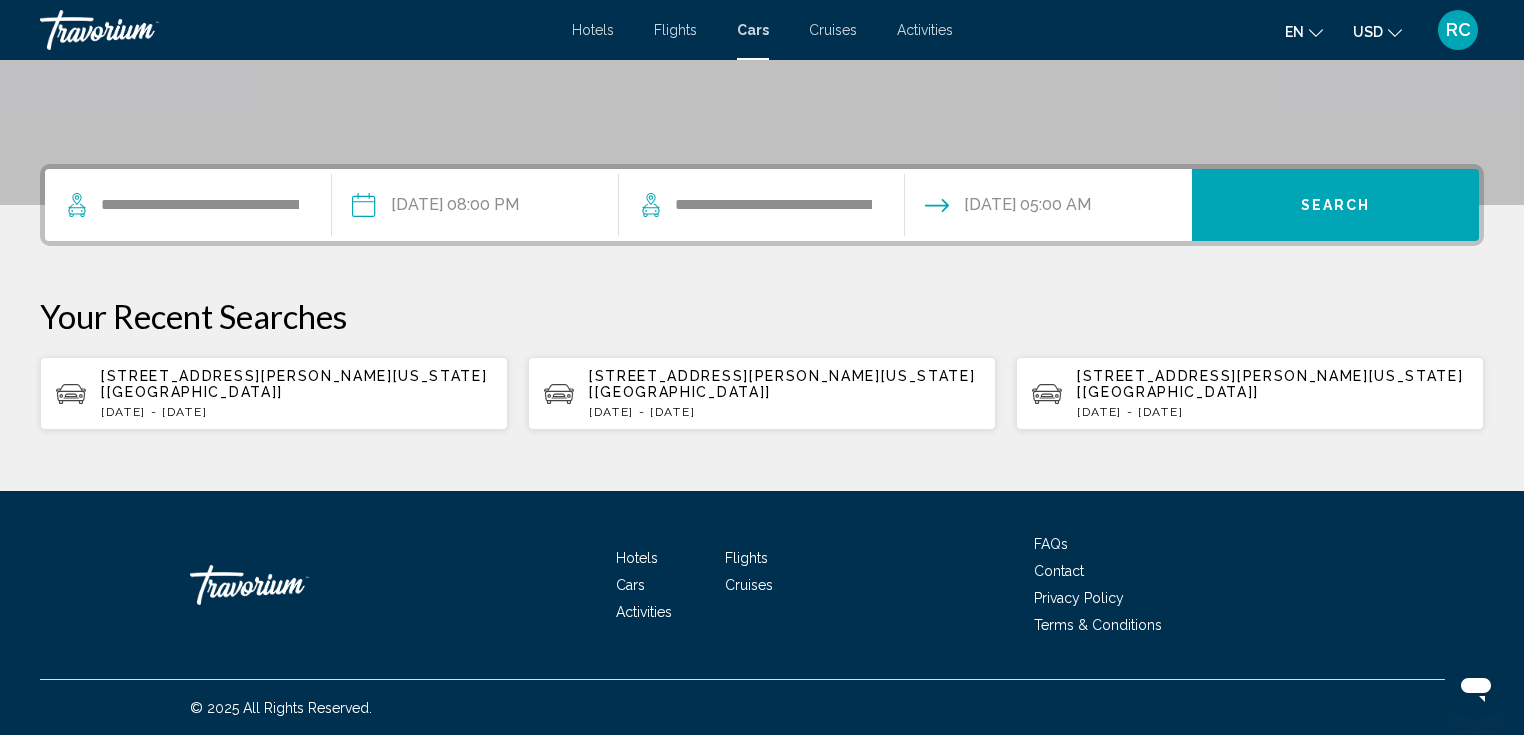 click on "Search" at bounding box center (1336, 206) 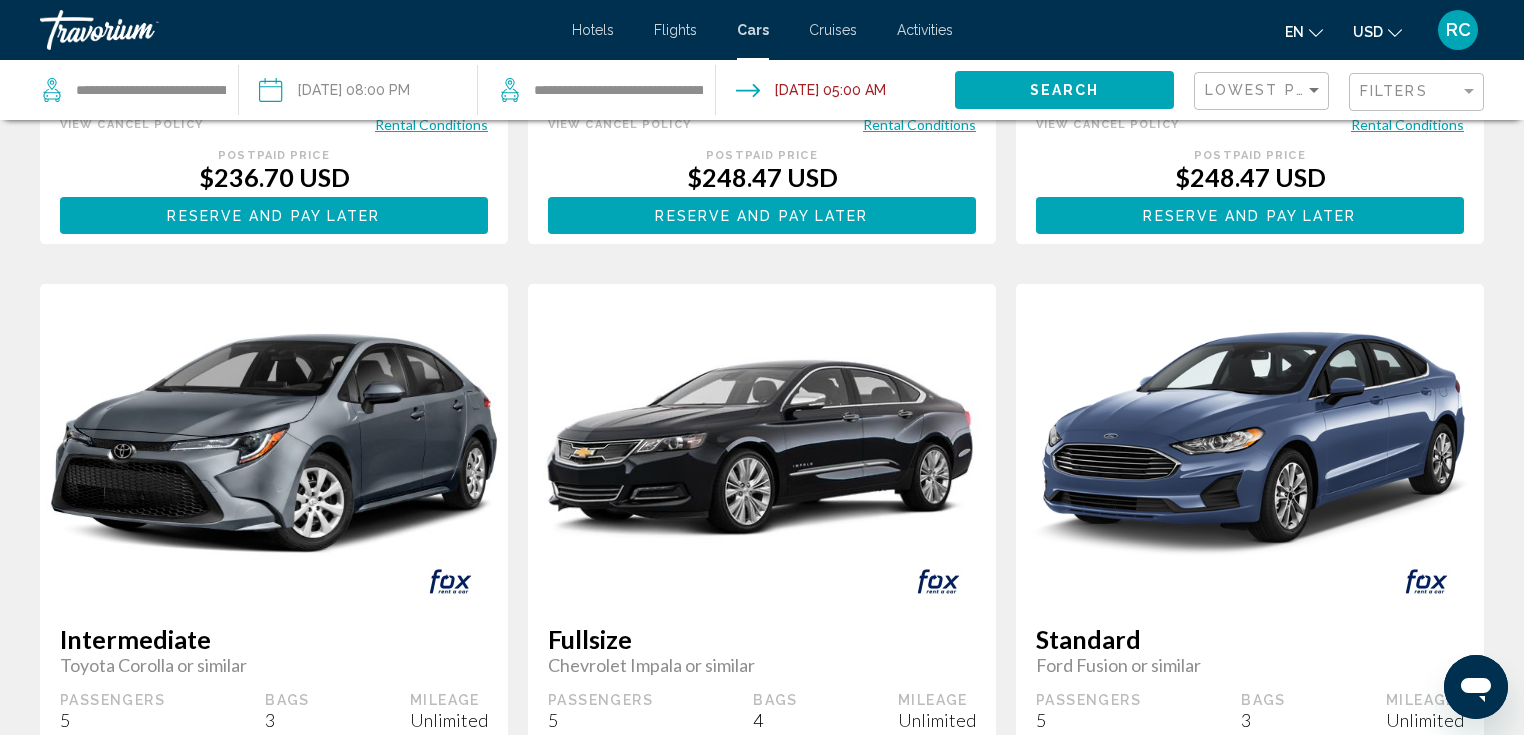 scroll, scrollTop: 726, scrollLeft: 0, axis: vertical 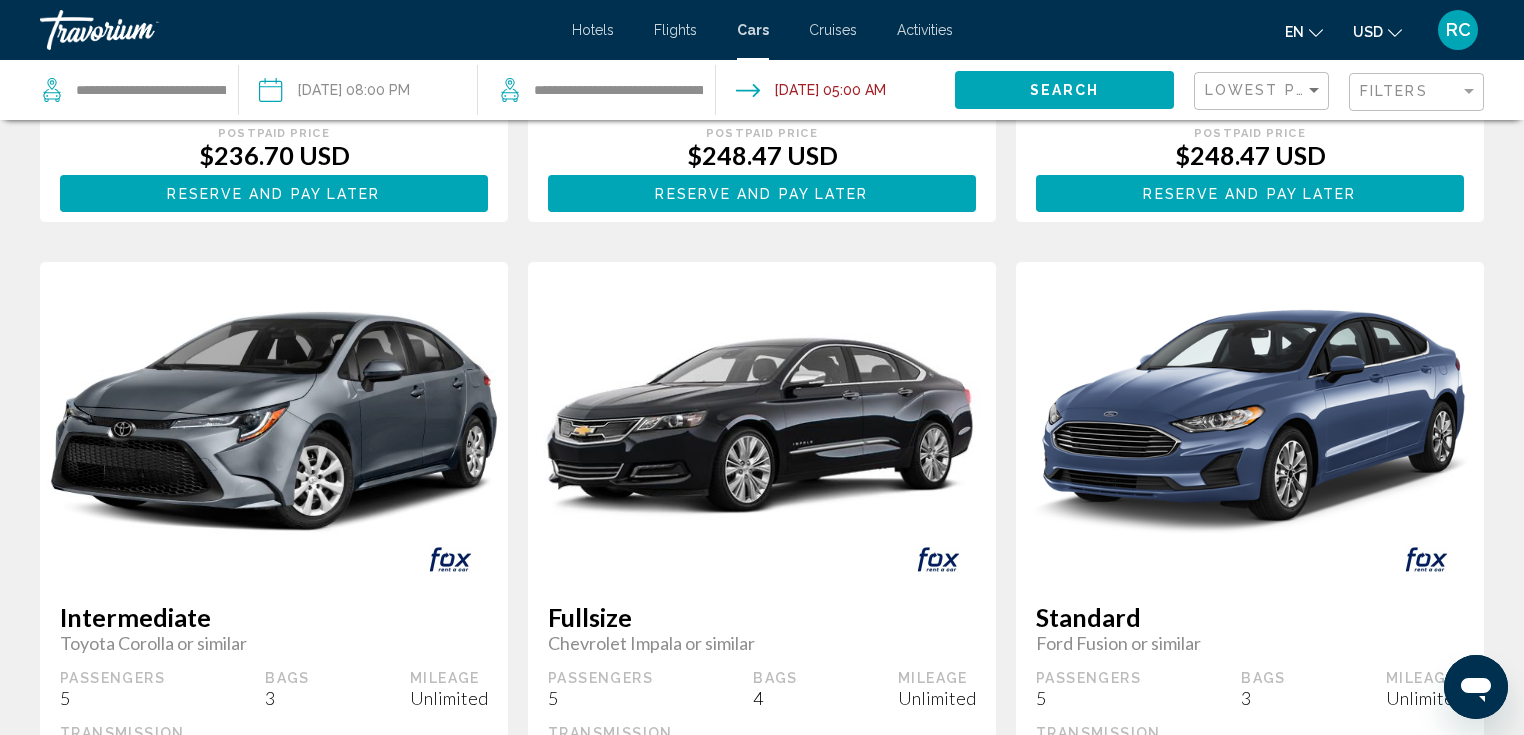 click at bounding box center (834, 93) 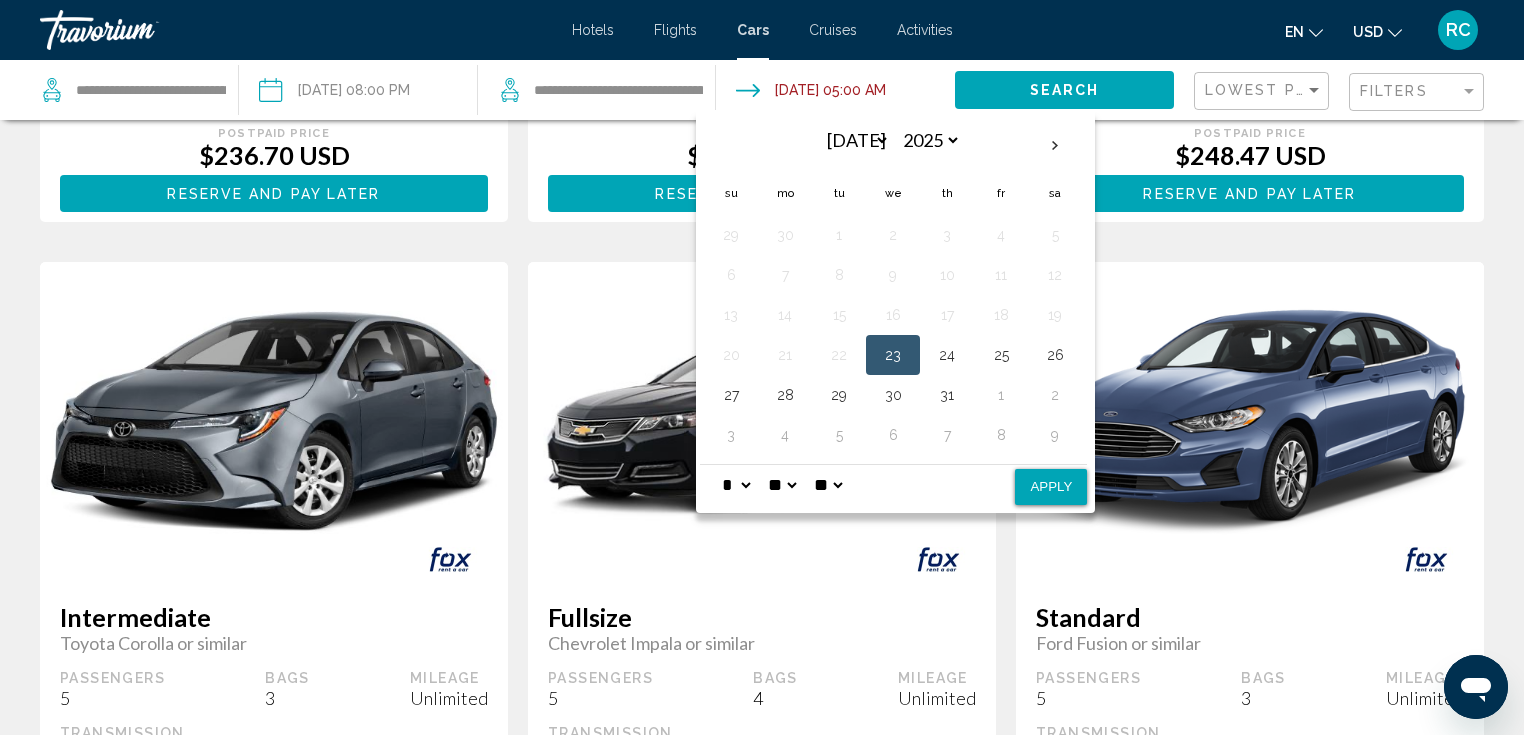 click on "Save  NaN%  Special Mystery Car Compact or Larger or similar Passengers 5 Bags 3 Mileage Unlimited Transmission Automatic Pickup Information [GEOGRAPHIC_DATA] - Airport [STREET_ADDRESS][US_STATE] Retail Price  $0.00 USD  You save
100% Refundable until 48 hours before pick-up View Cancel Policy Rental Conditions Prepaid Price Postpaid Price  $236.70 USD  when redeeming 0  Points Reserve and pay now Reserve and pay later You earn  0  Points Save  NaN%  Economy Toyota Yaris or similar Passengers 5 Bags 2 Mileage Unlimited Transmission Automatic Pickup Information [GEOGRAPHIC_DATA] - Airport [STREET_ADDRESS][US_STATE] Retail Price  $0.00 USD  You save
100% Refundable until 48 hours before pick-up View Cancel Policy Rental Conditions Prepaid Price Postpaid Price  $248.47 USD  when redeeming 0  Points Reserve and pay now Reserve and pay later You earn  0  Points Save  NaN%  Compact 5" at bounding box center [762, 1077] 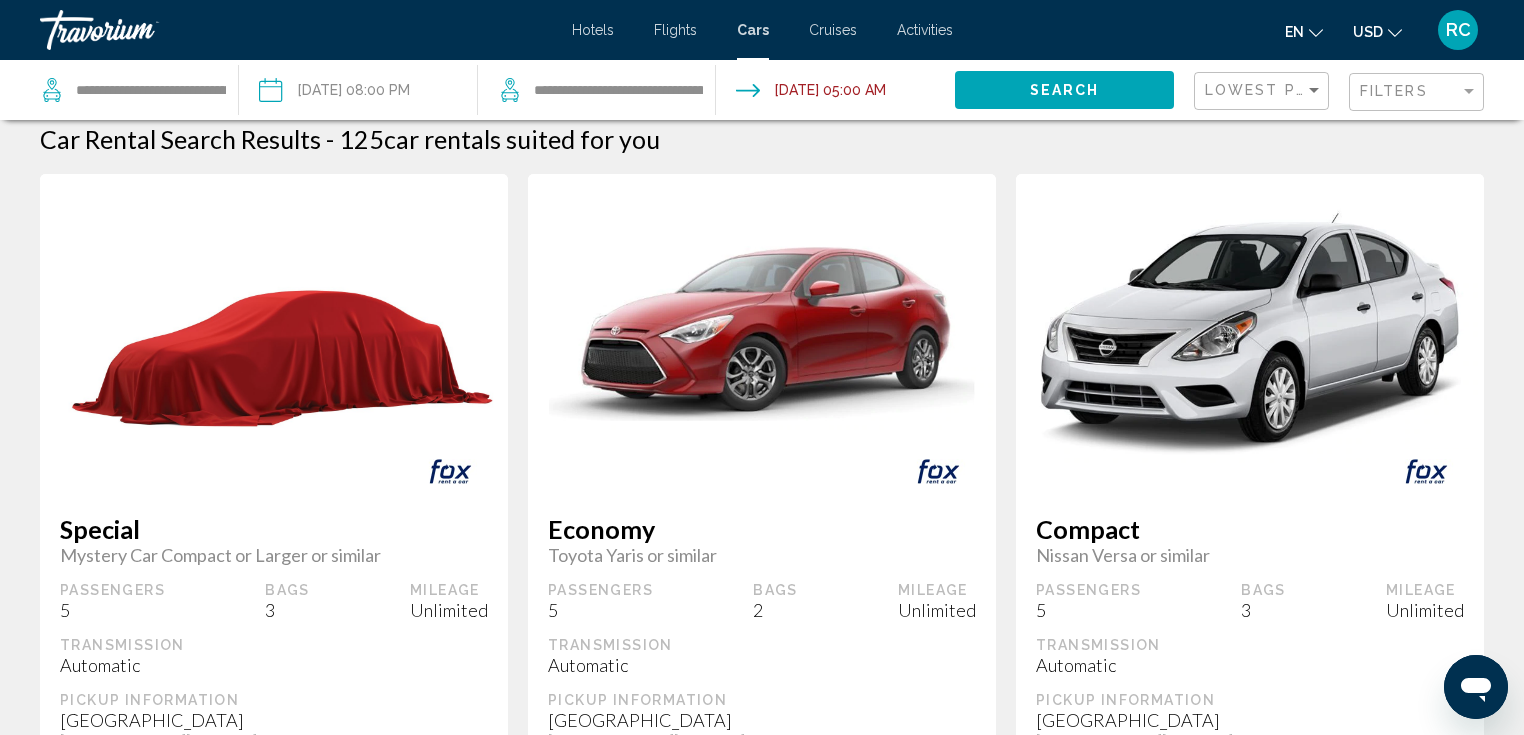 scroll, scrollTop: 0, scrollLeft: 0, axis: both 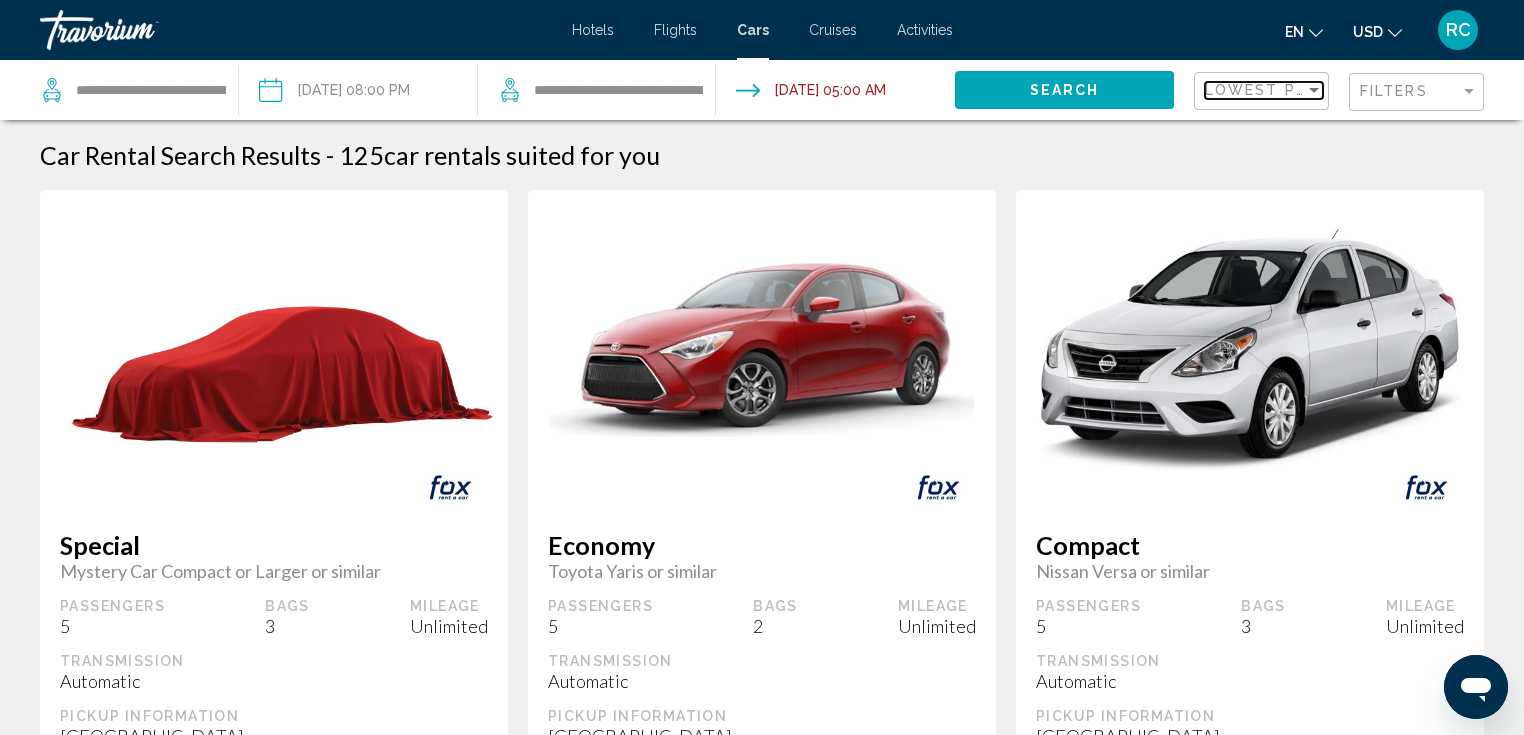 click on "Lowest Price" at bounding box center [1269, 90] 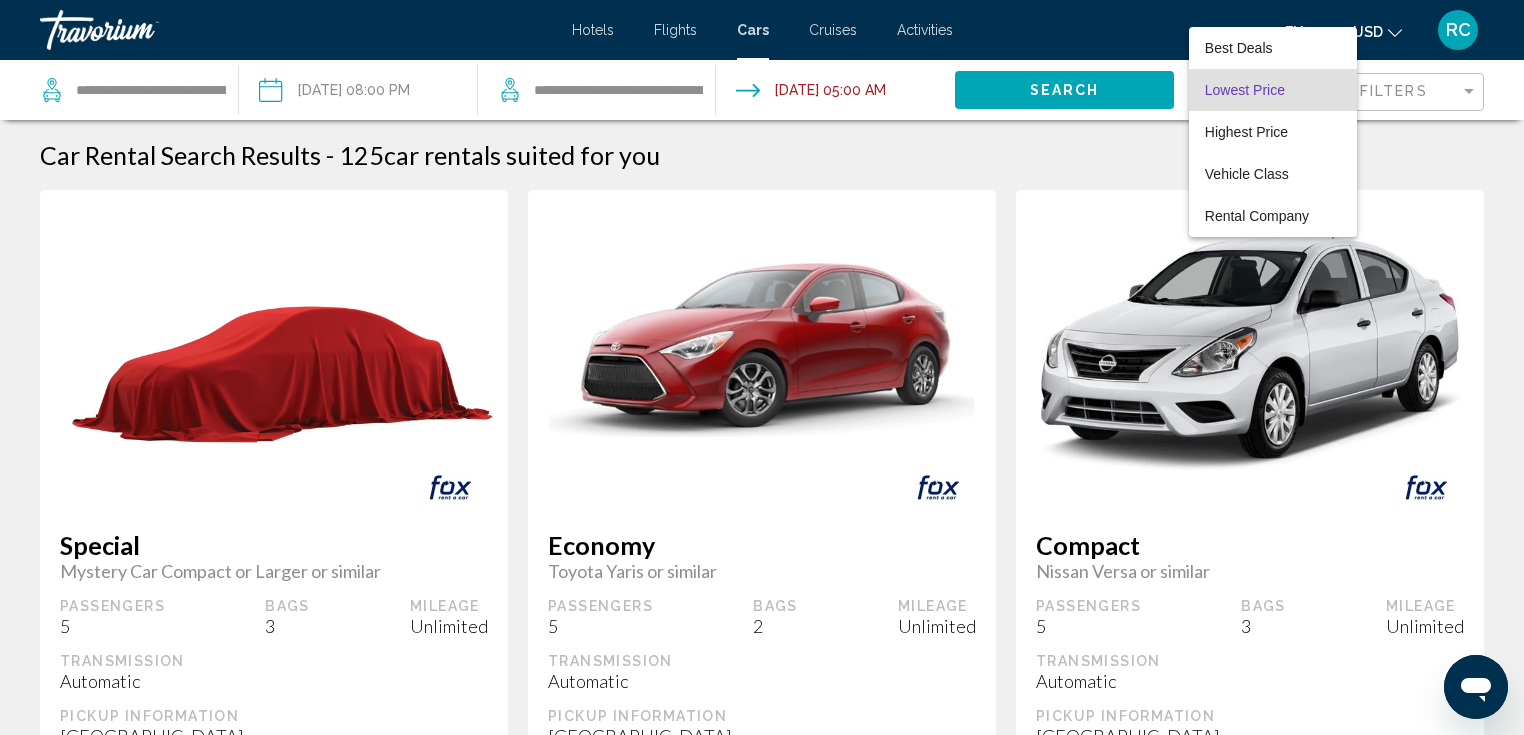 click at bounding box center [762, 367] 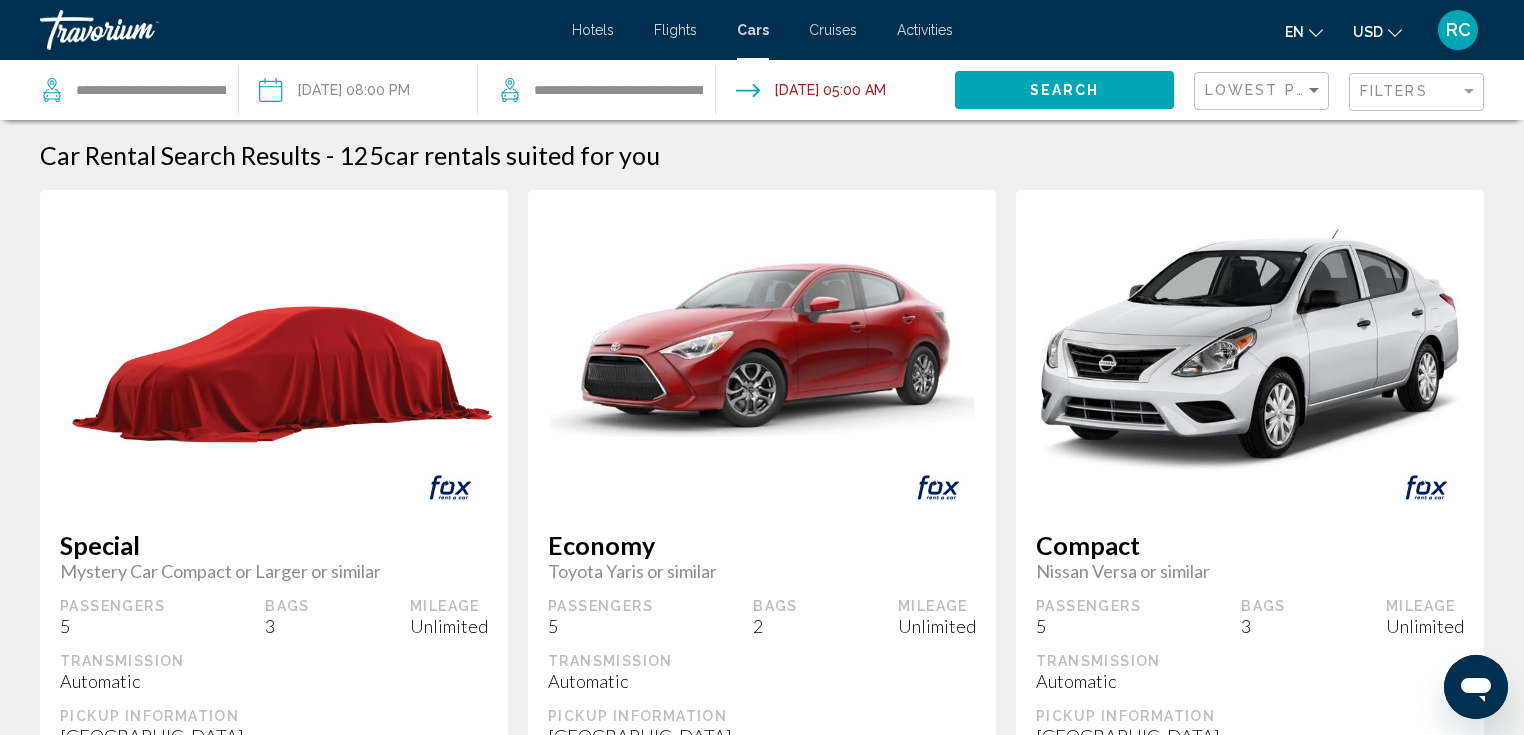 click on "Filters" 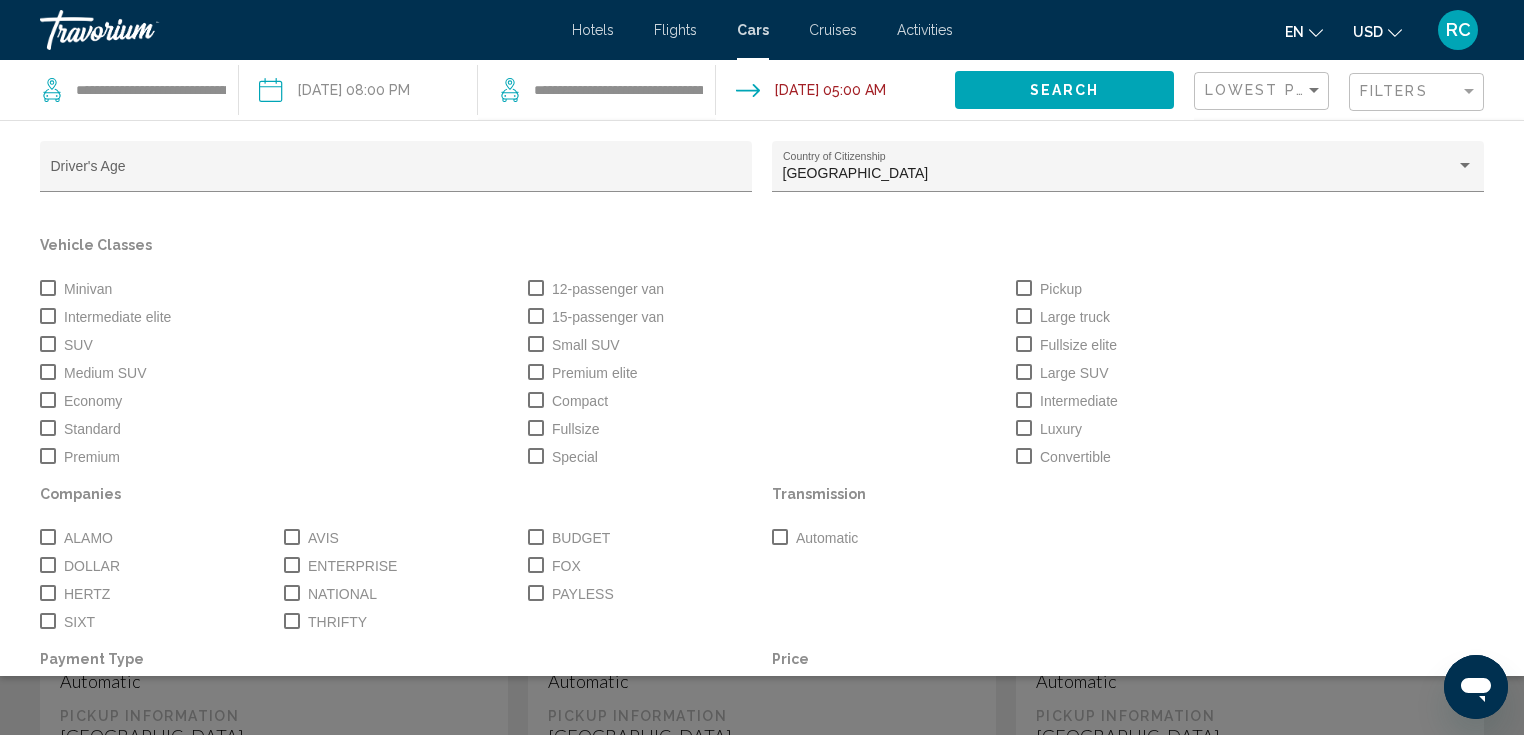 click on "SUV" at bounding box center (66, 345) 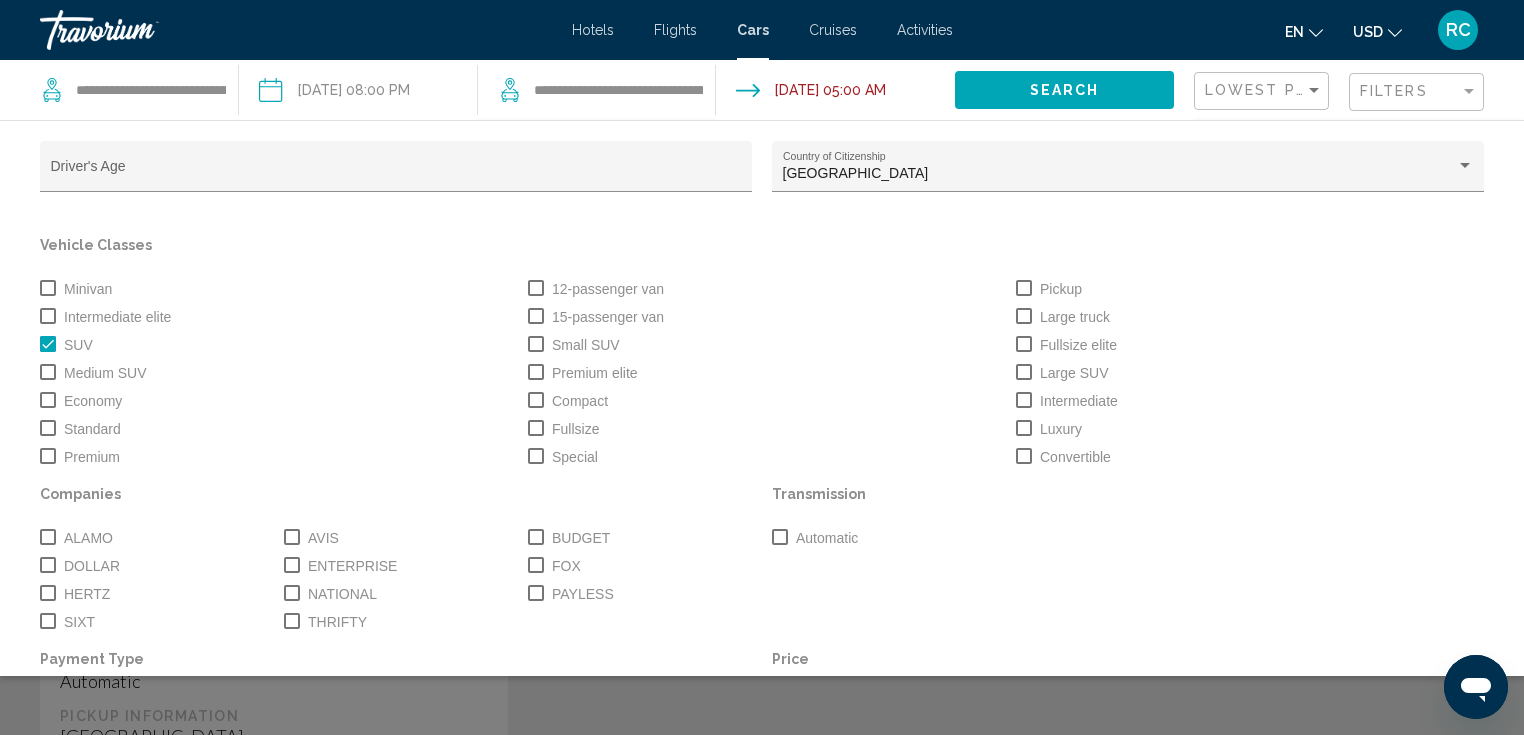 click at bounding box center [48, 316] 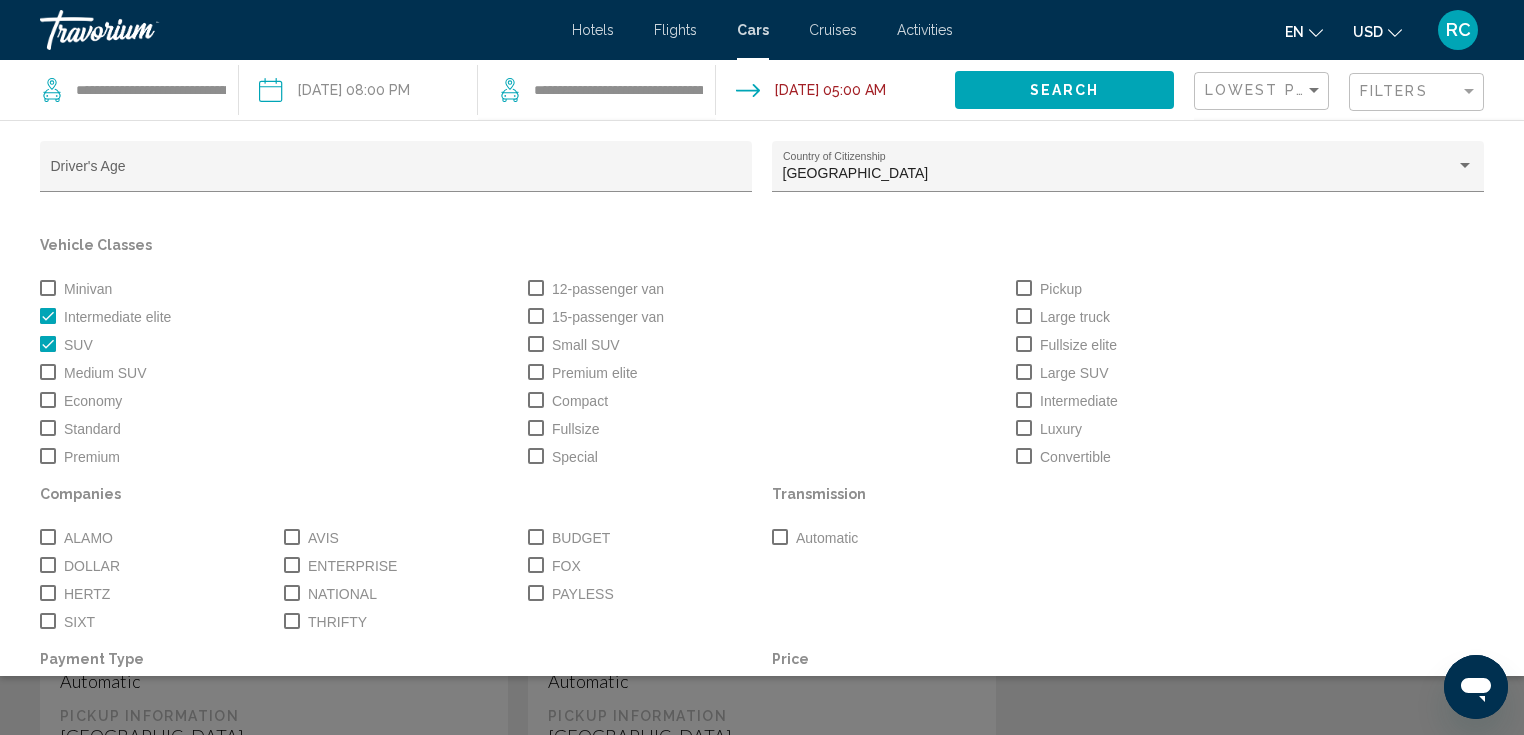 click at bounding box center [292, 537] 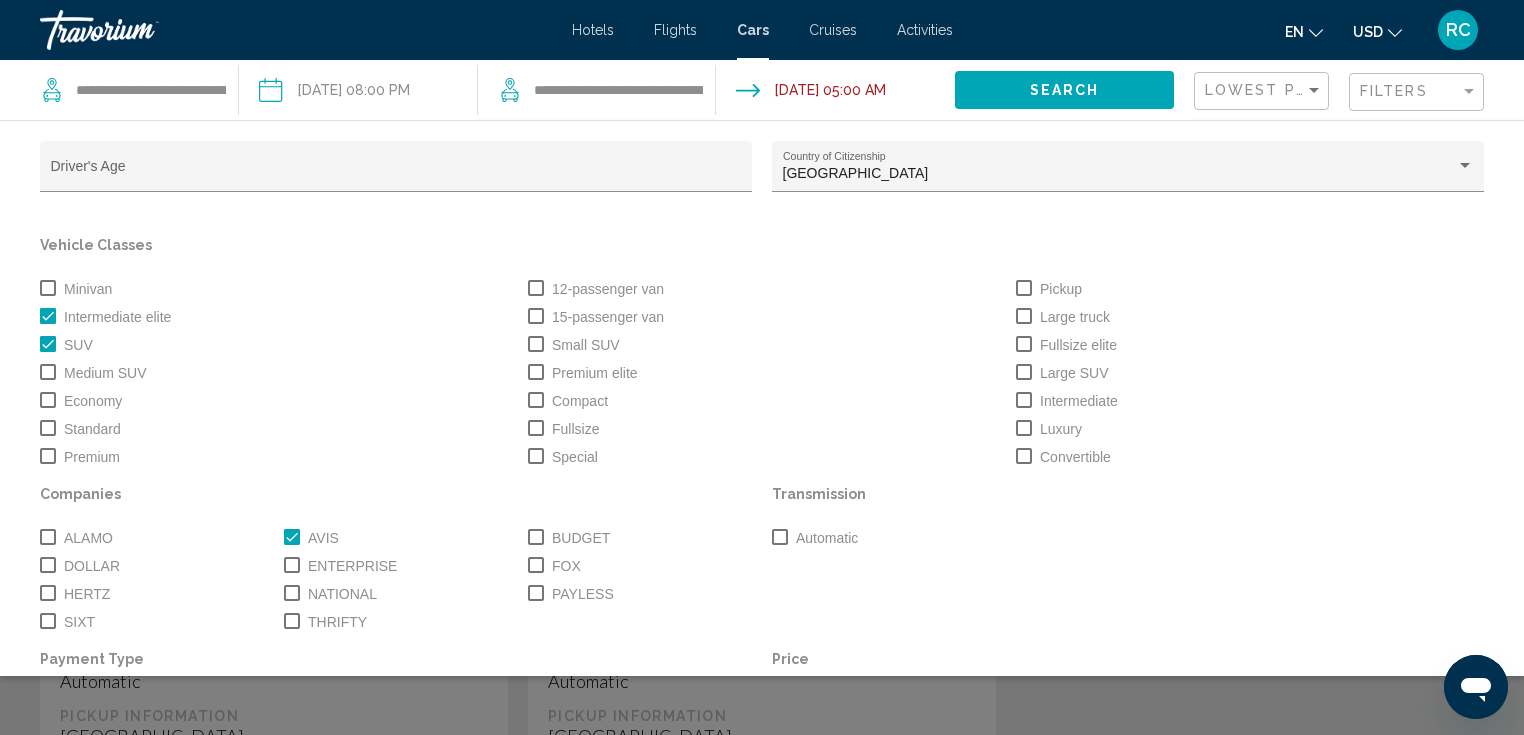 click at bounding box center [292, 565] 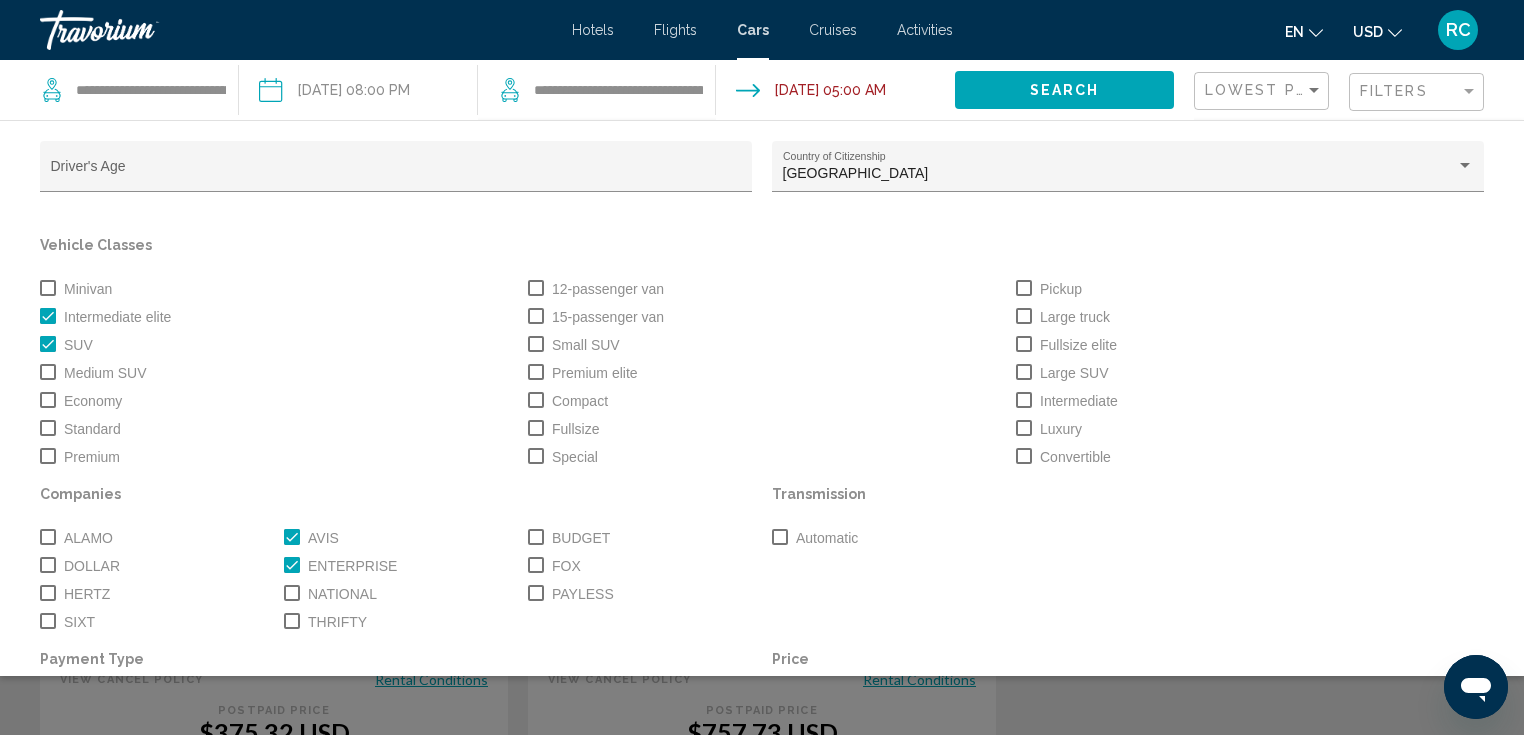 scroll, scrollTop: 164, scrollLeft: 0, axis: vertical 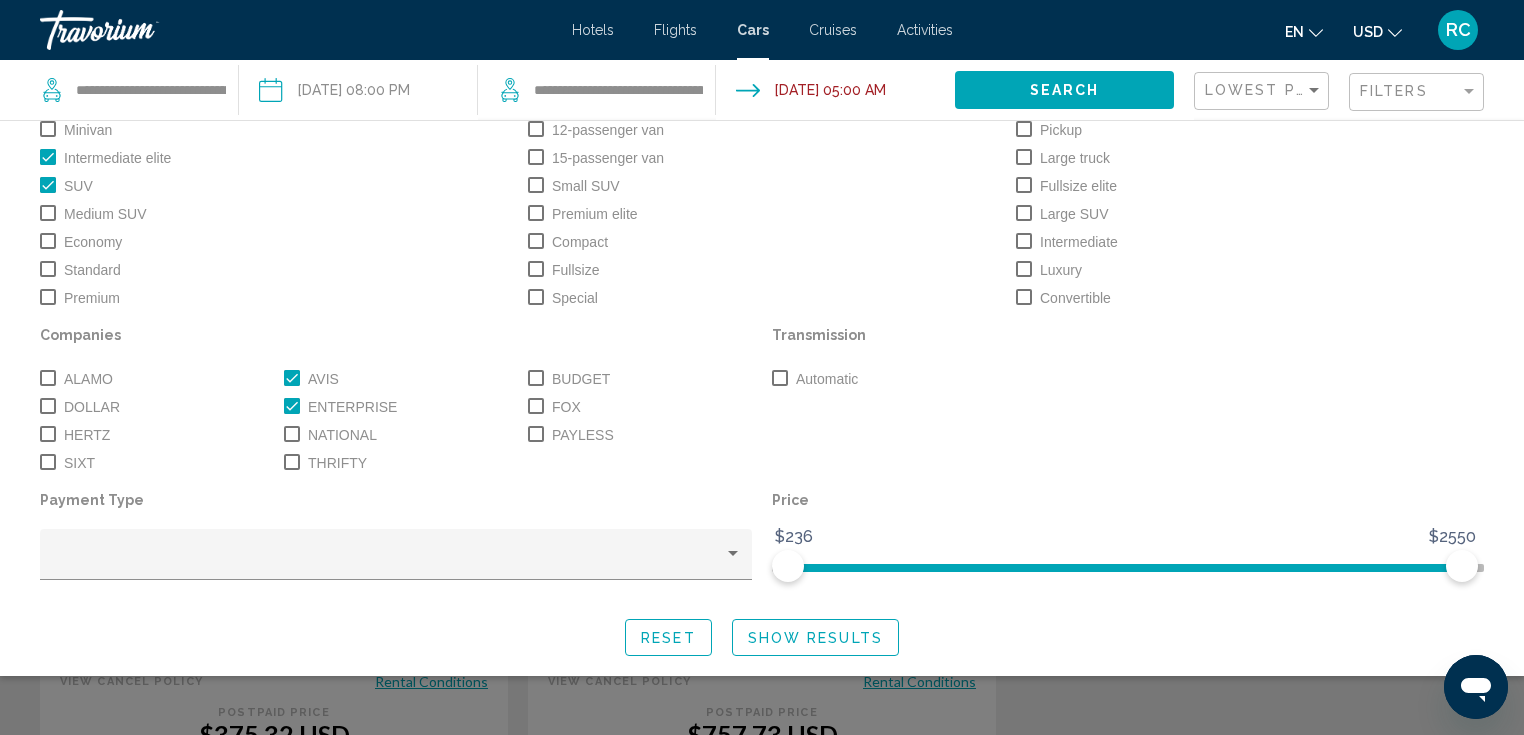 click on "Show Results" 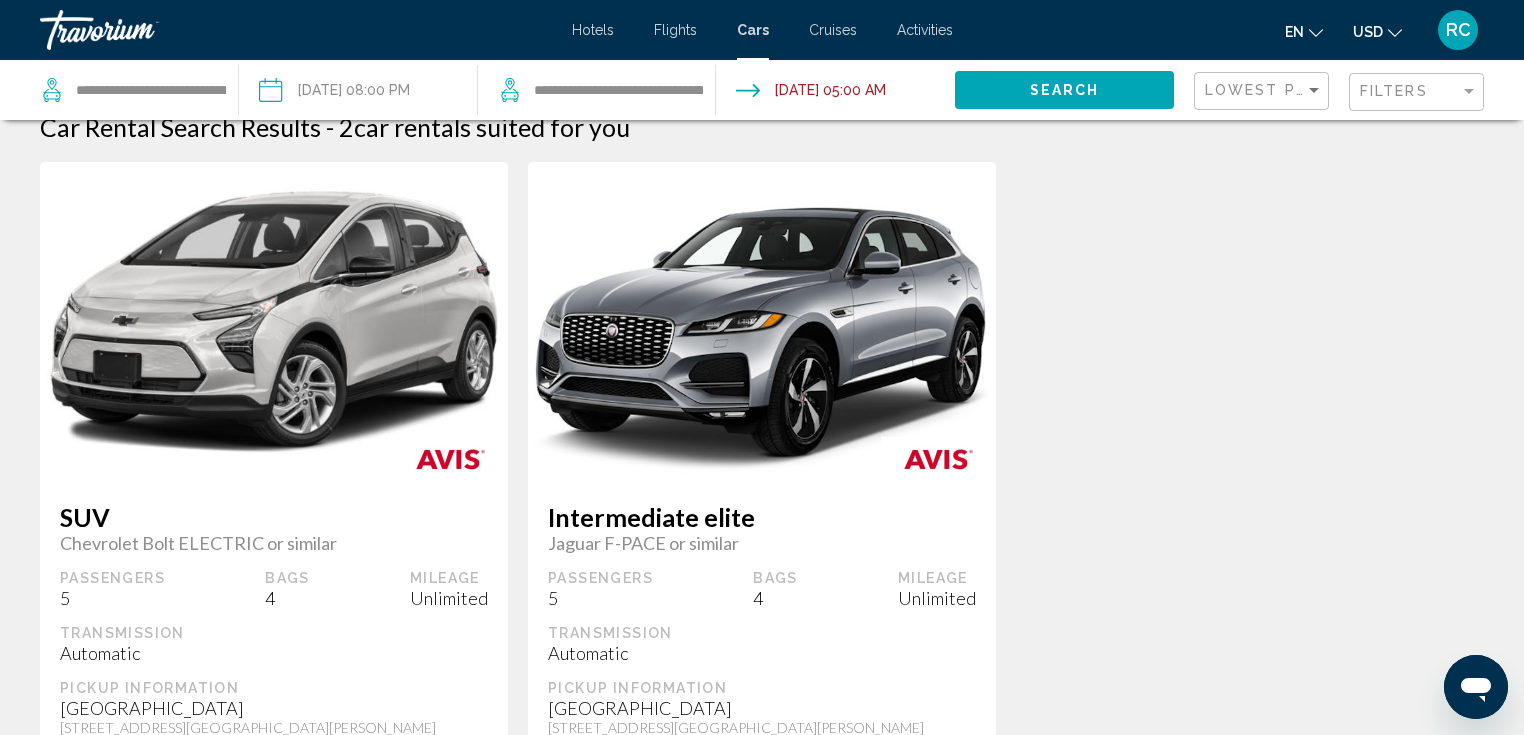 scroll, scrollTop: 0, scrollLeft: 0, axis: both 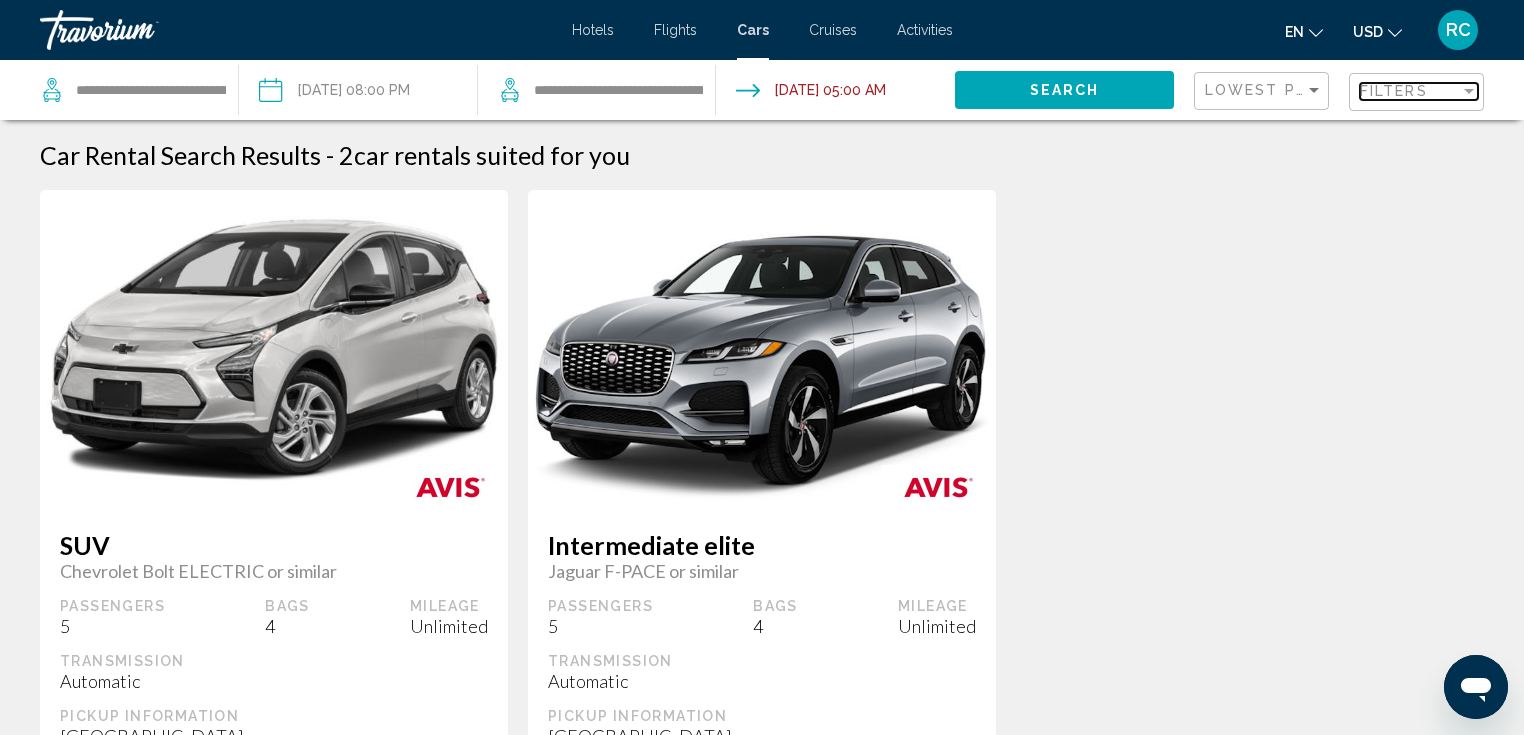 click on "Filters" at bounding box center [1394, 91] 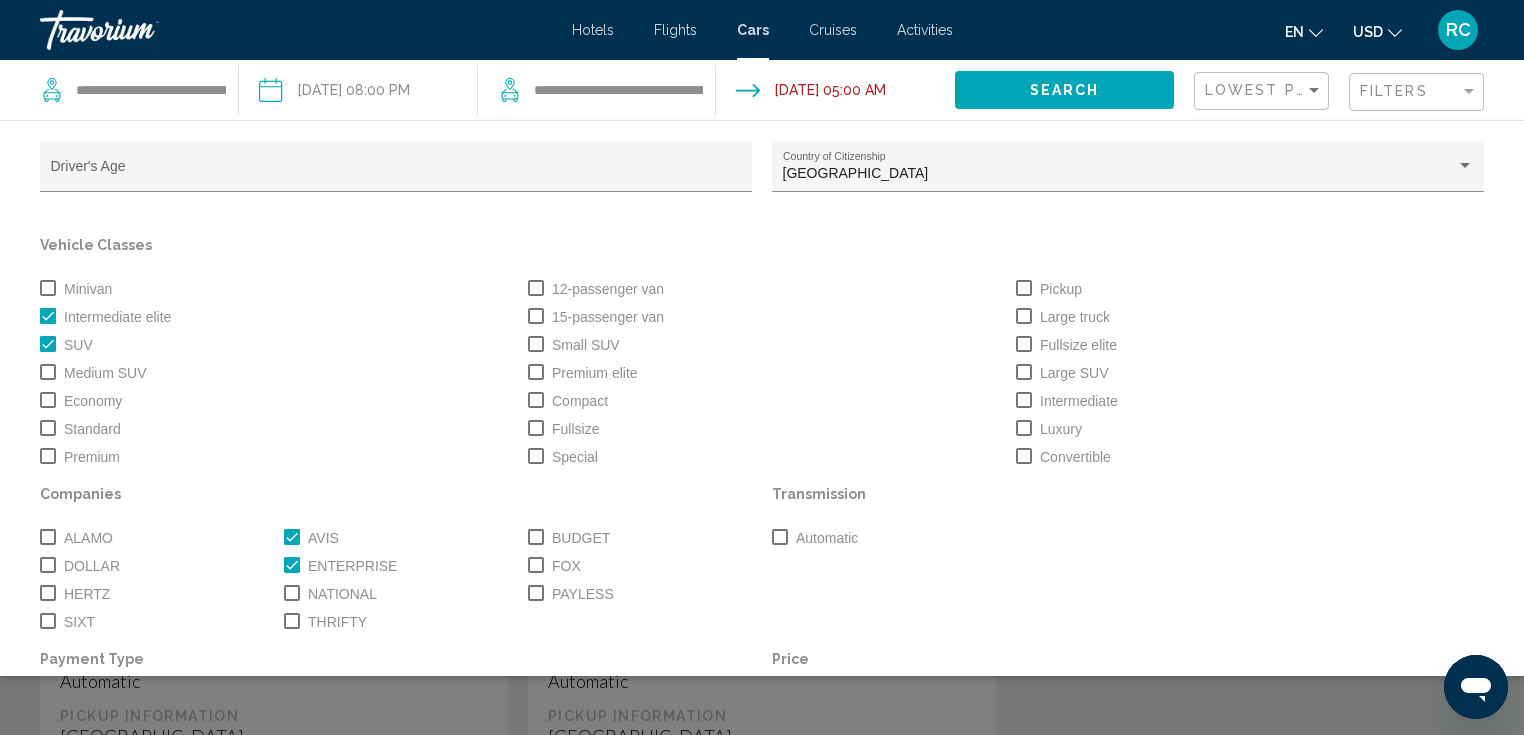 click at bounding box center (48, 316) 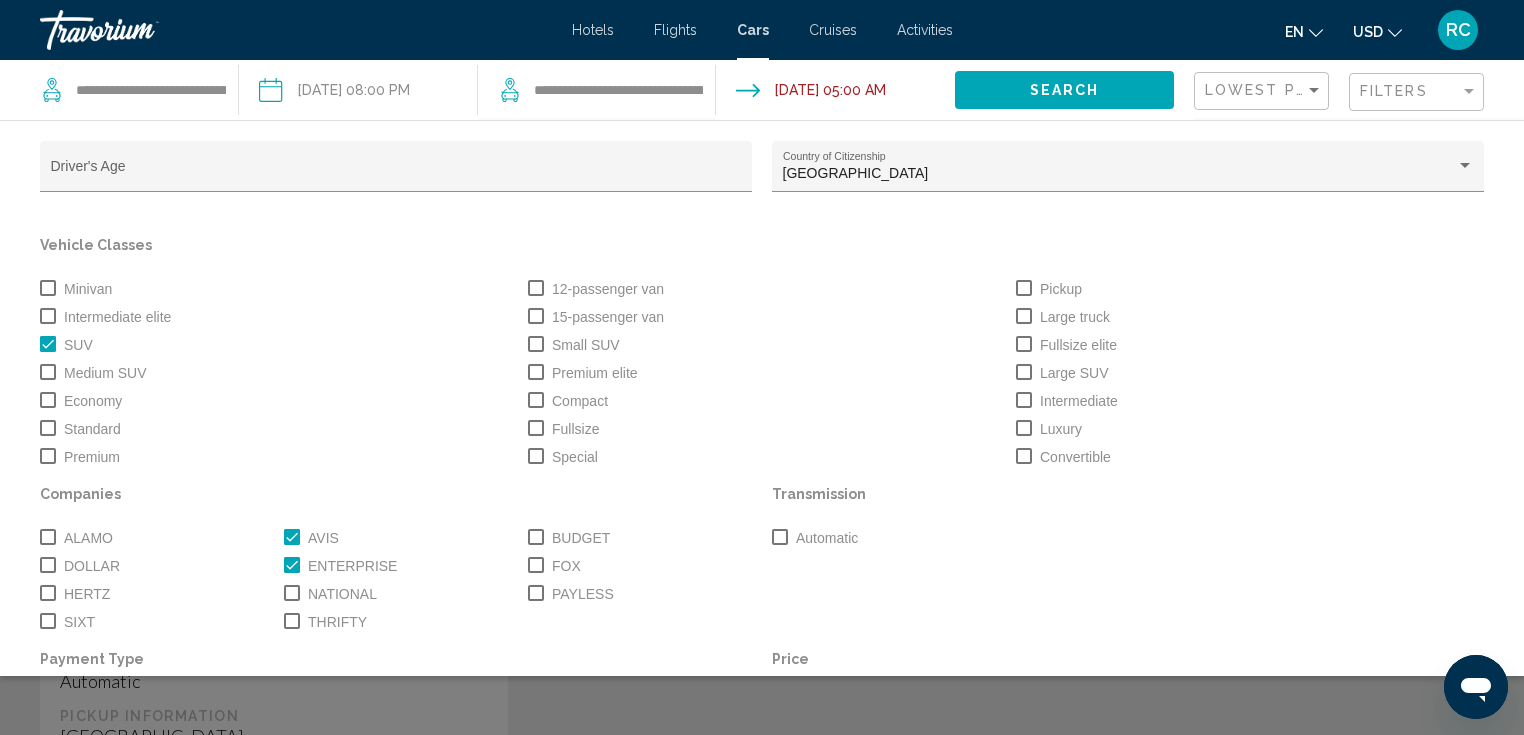 click at bounding box center (48, 372) 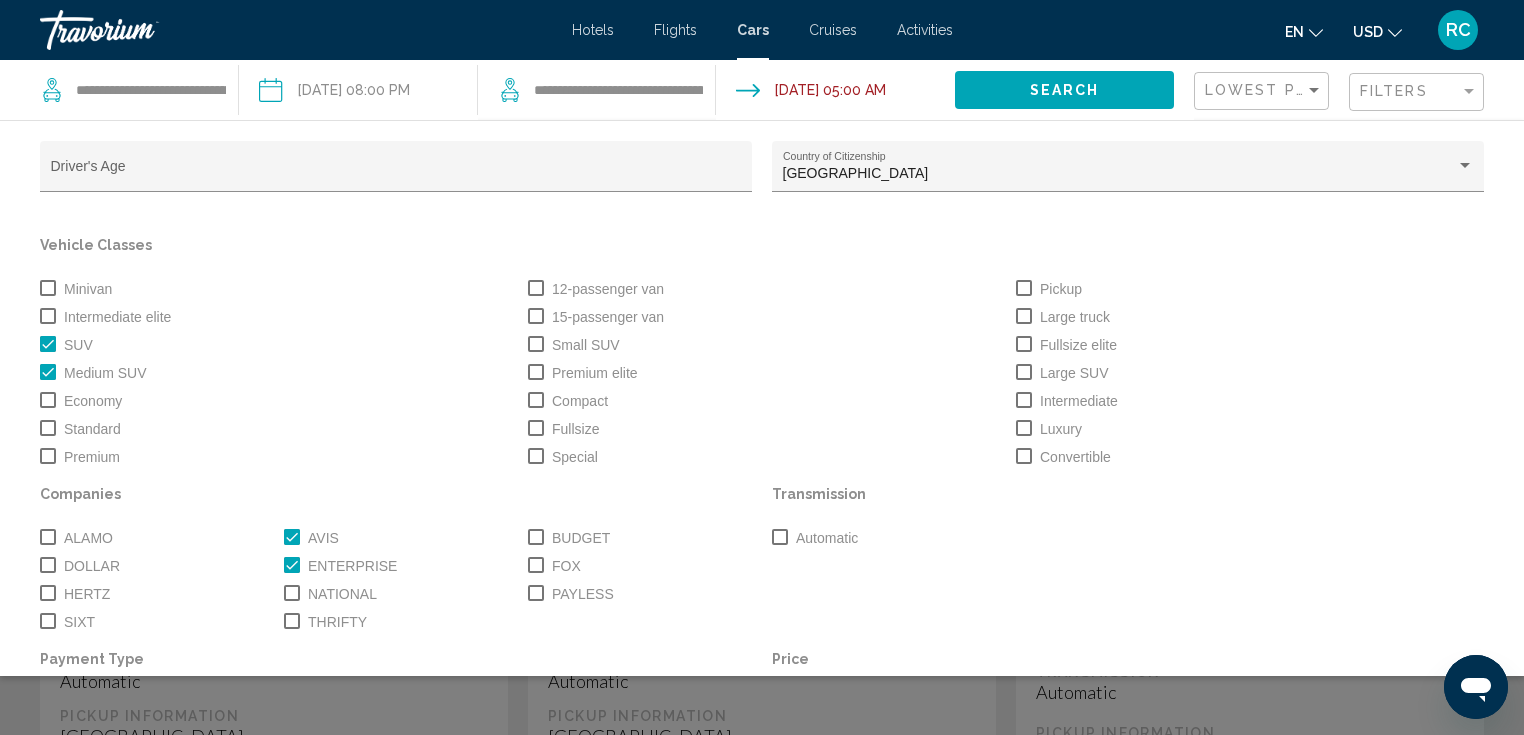 click on "Search" 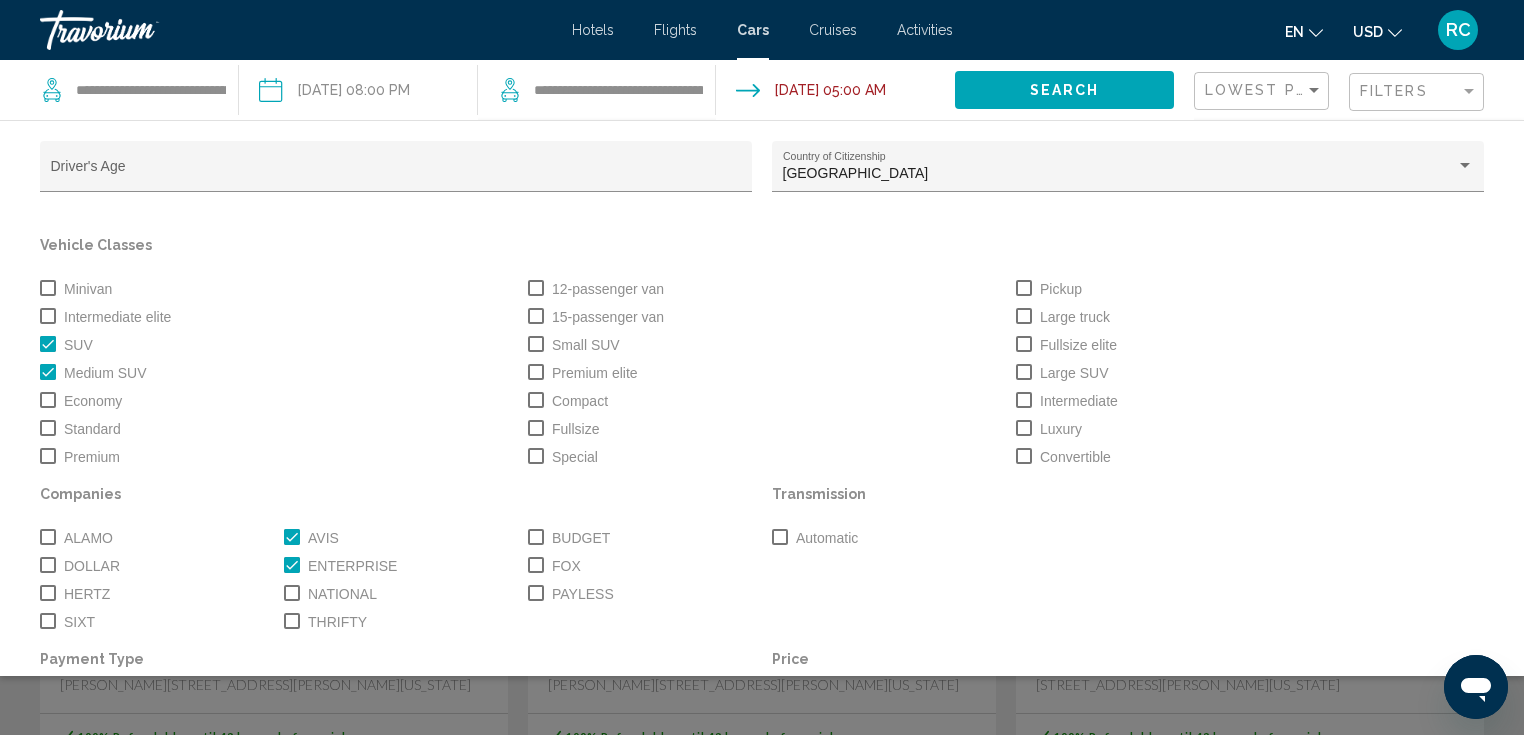 scroll, scrollTop: 92, scrollLeft: 0, axis: vertical 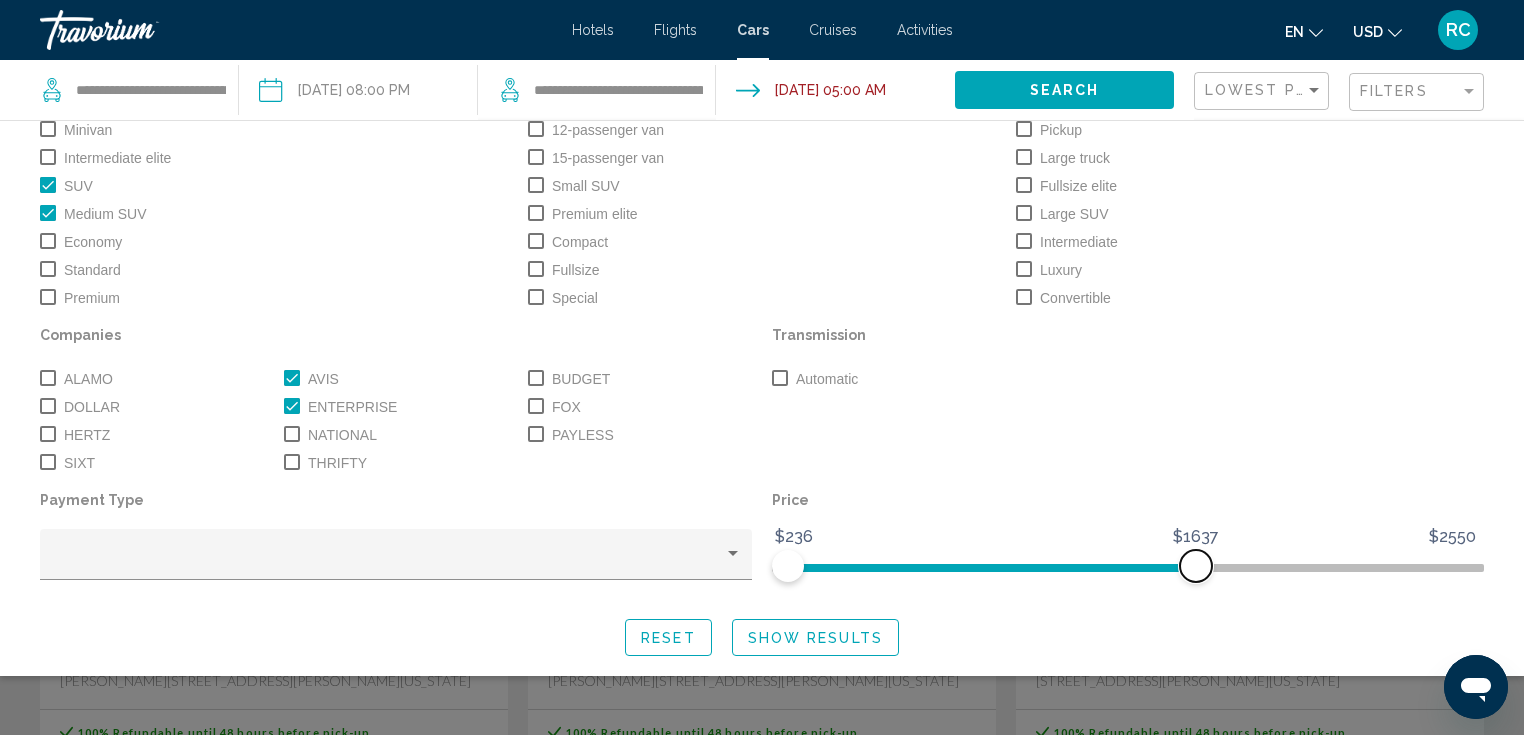 drag, startPoint x: 1459, startPoint y: 573, endPoint x: 1167, endPoint y: 616, distance: 295.1491 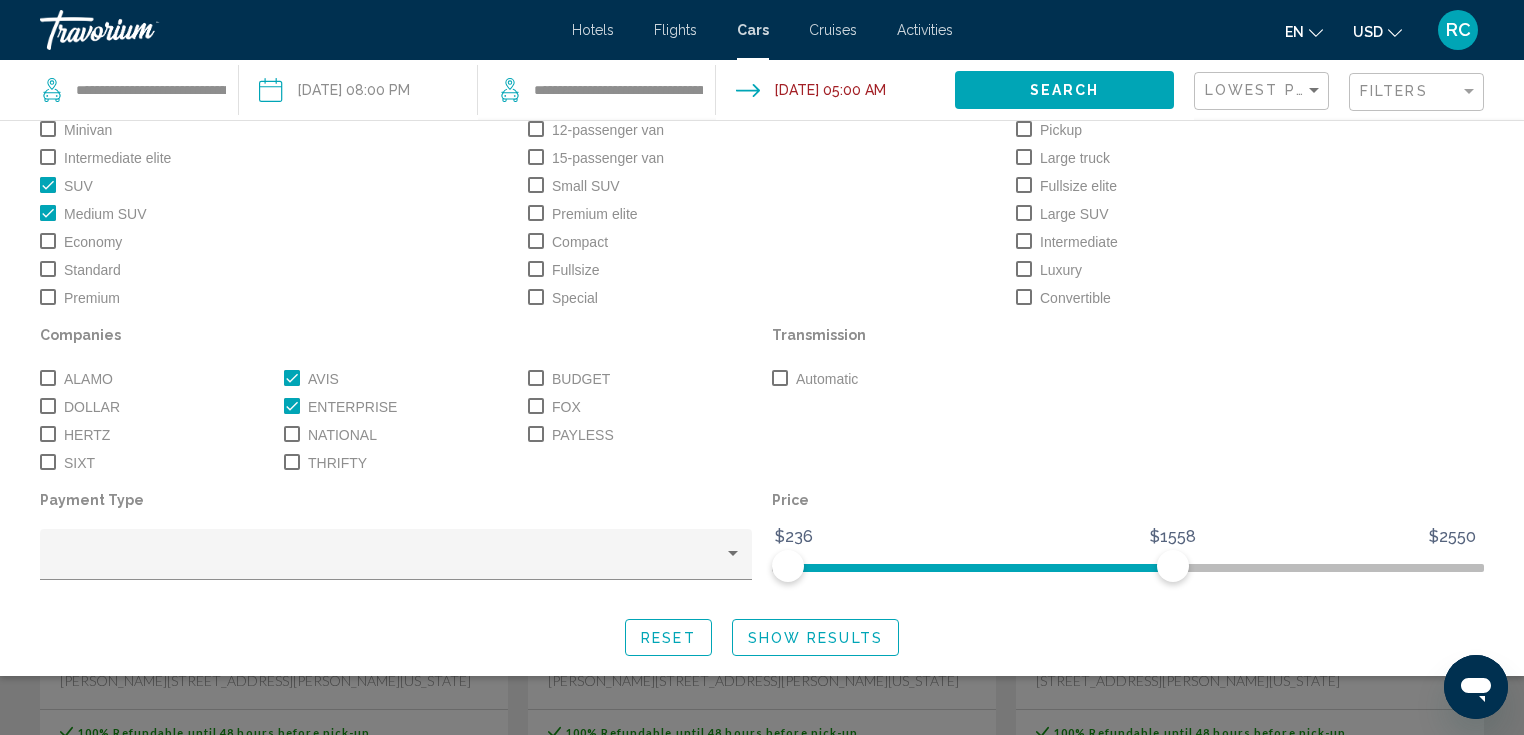 click on "Show Results" 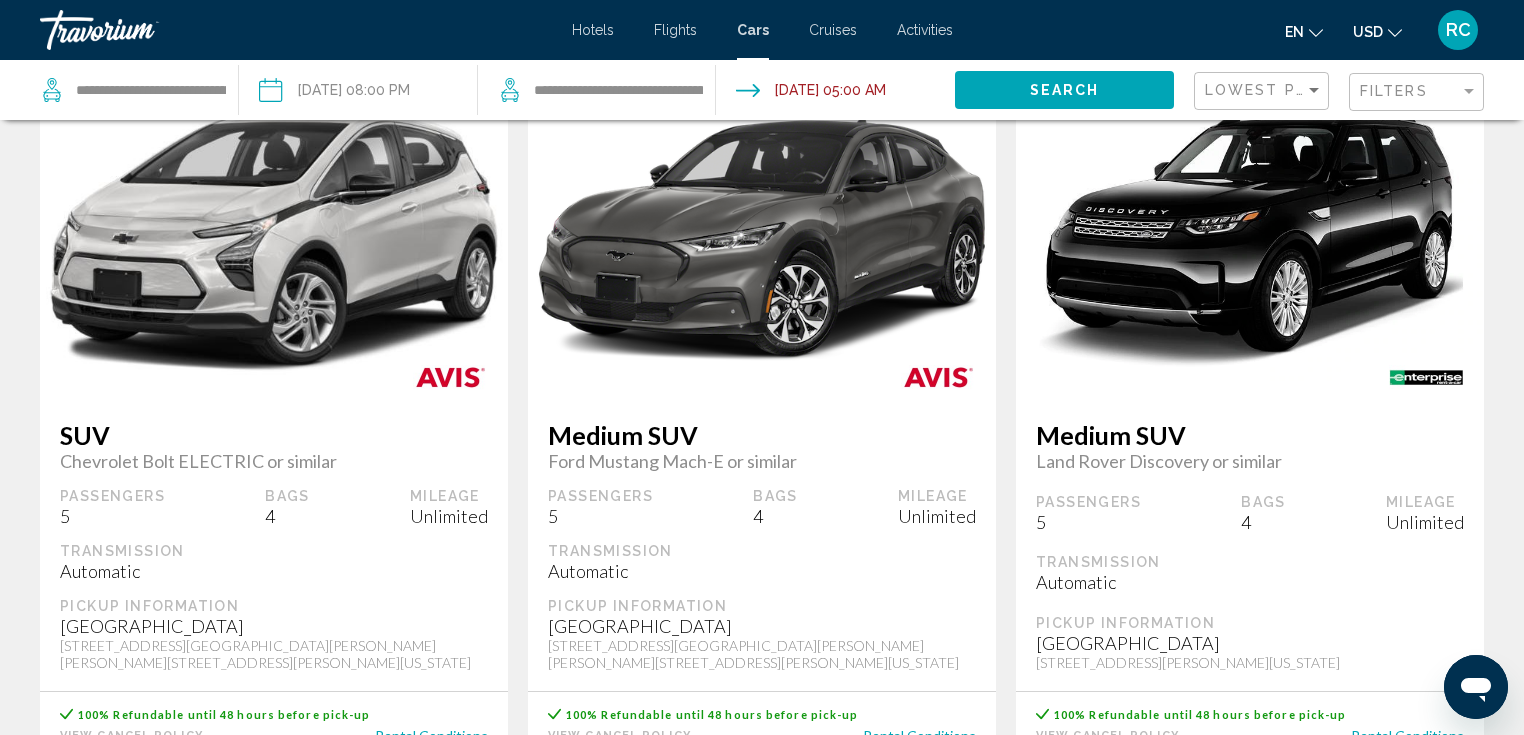 scroll, scrollTop: 0, scrollLeft: 0, axis: both 